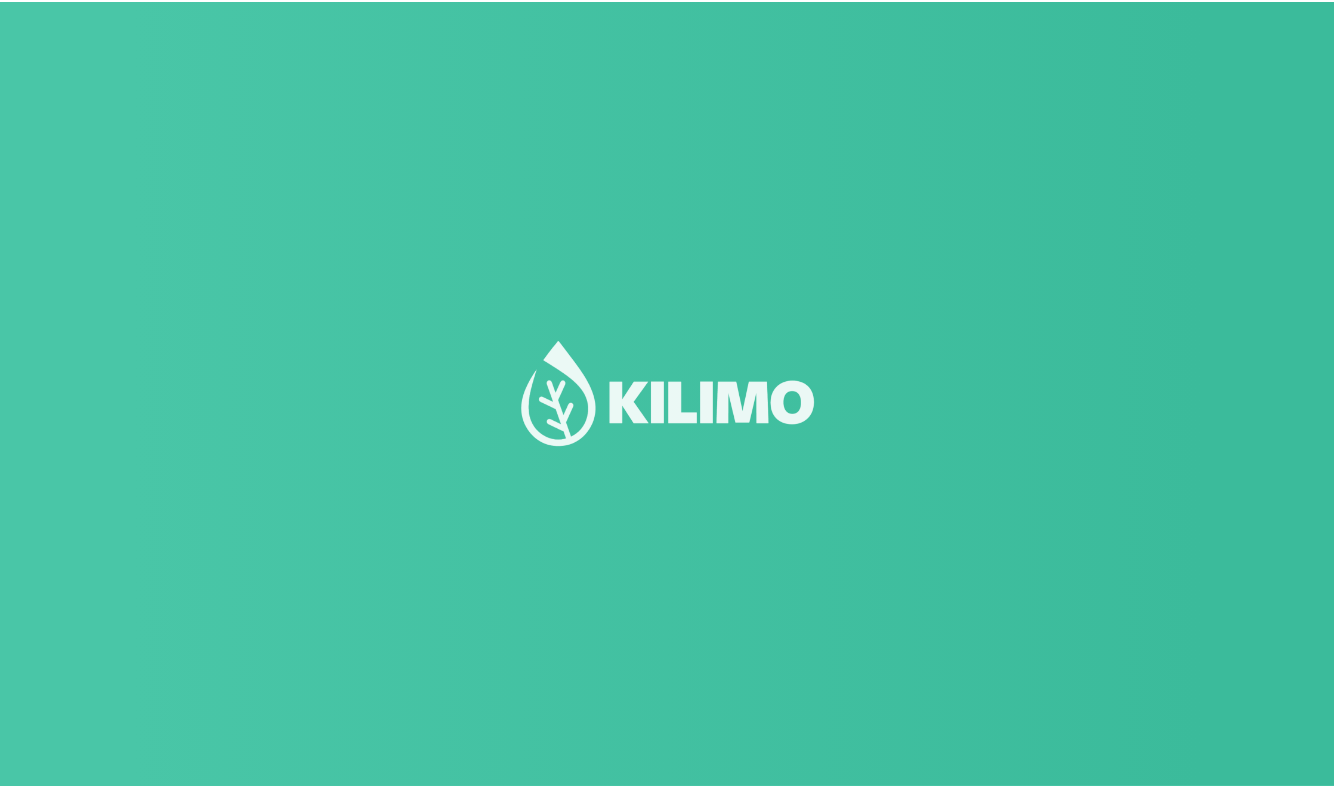 scroll, scrollTop: 0, scrollLeft: 0, axis: both 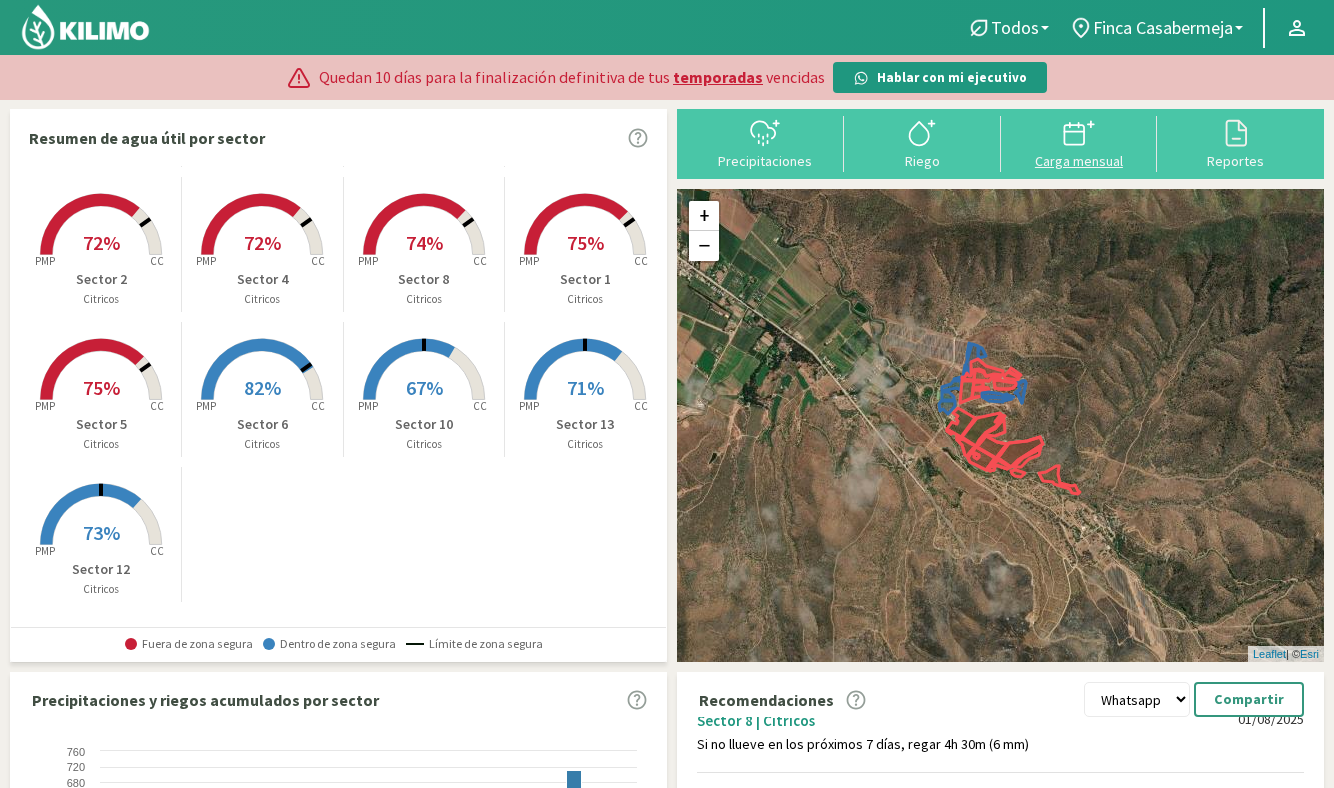 click on "Carga mensual" at bounding box center [1079, 161] 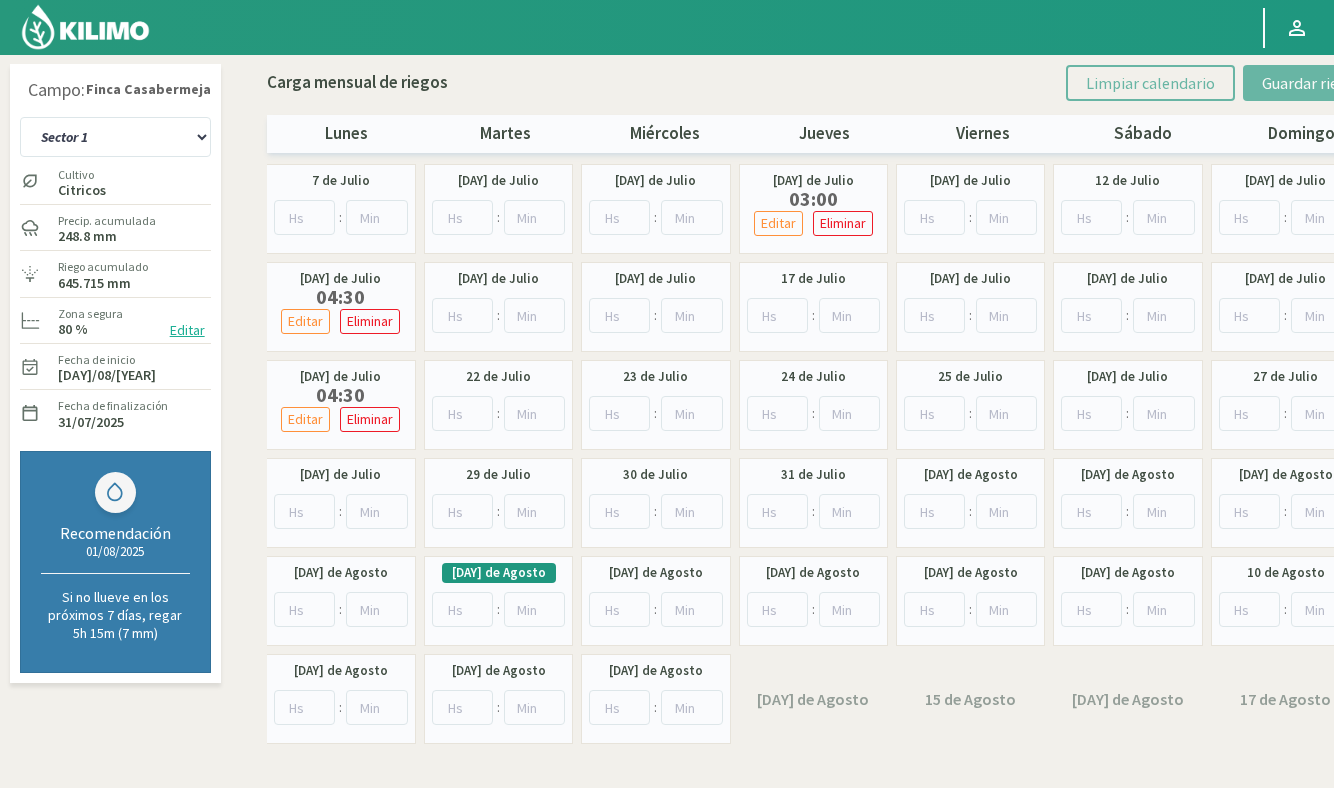 click on "[DAY] de Agosto" at bounding box center (499, 573) 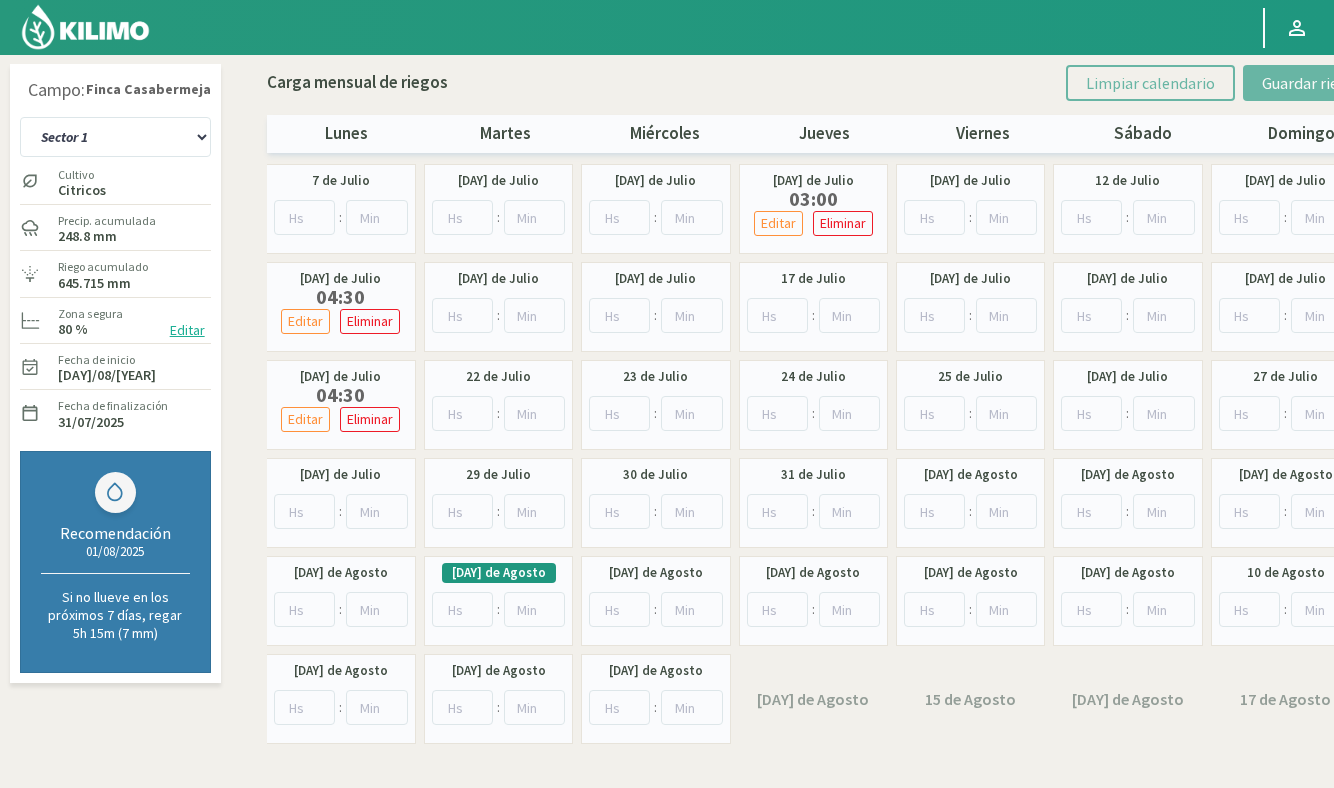 click on "[DAY] de Julio" at bounding box center [340, 377] 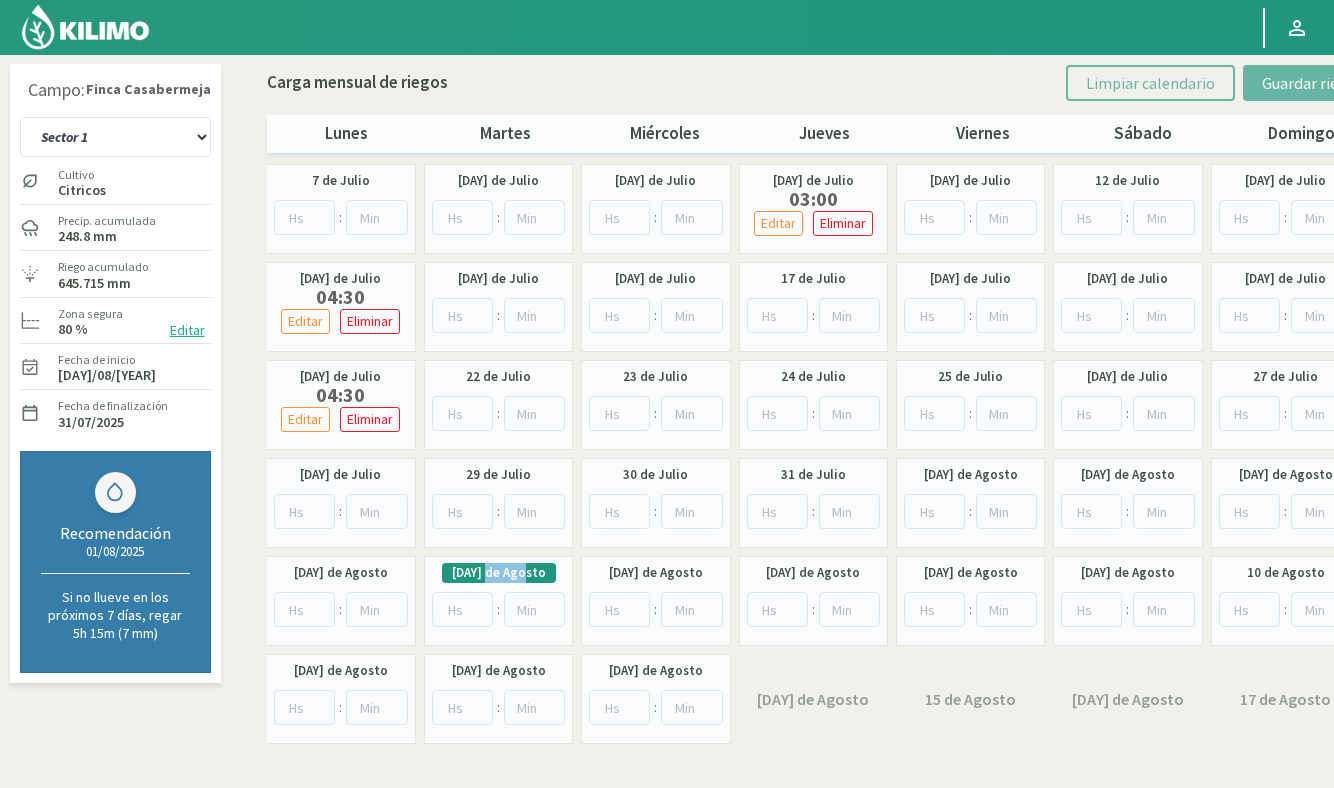 click on "[DAY] de Agosto" at bounding box center (499, 573) 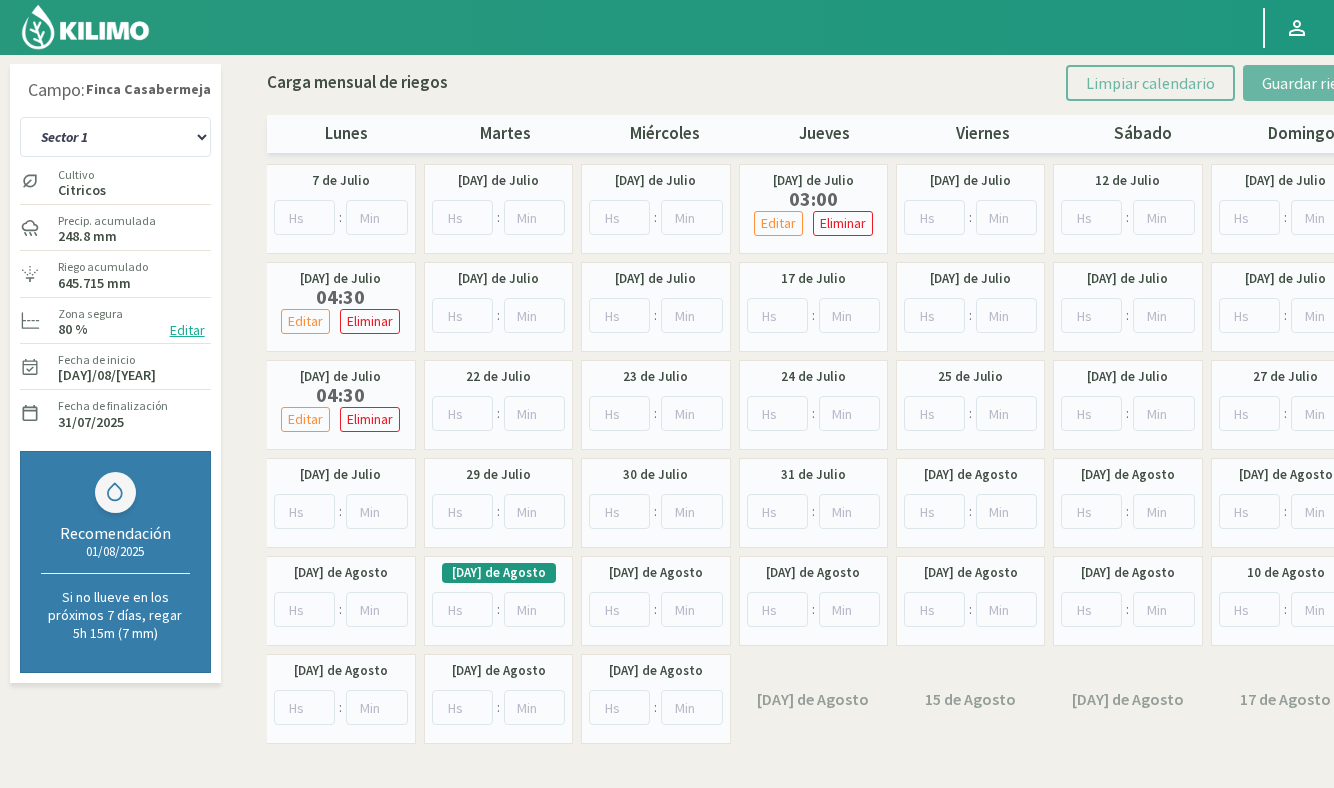 click on "[DAY] de Agosto" at bounding box center (499, 573) 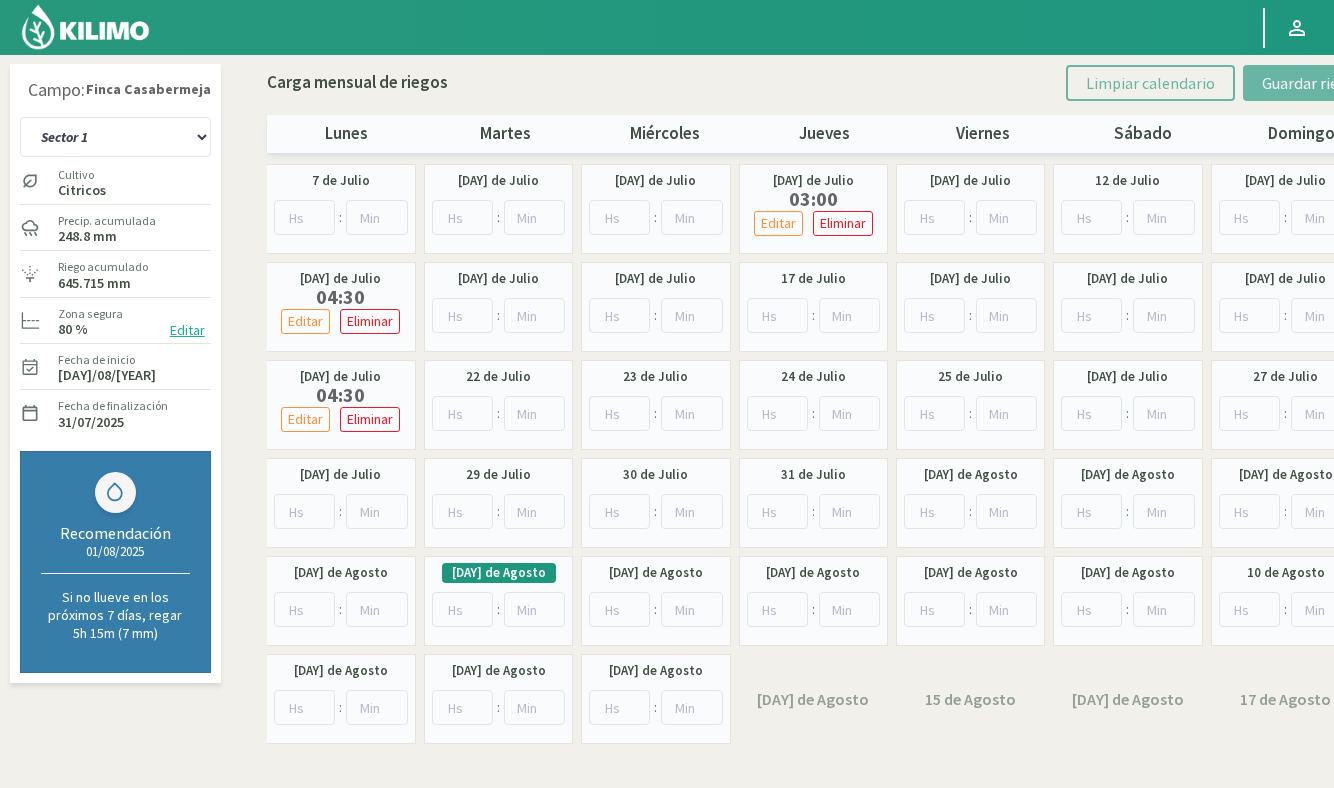 click on "645.715 mm" at bounding box center (94, 283) 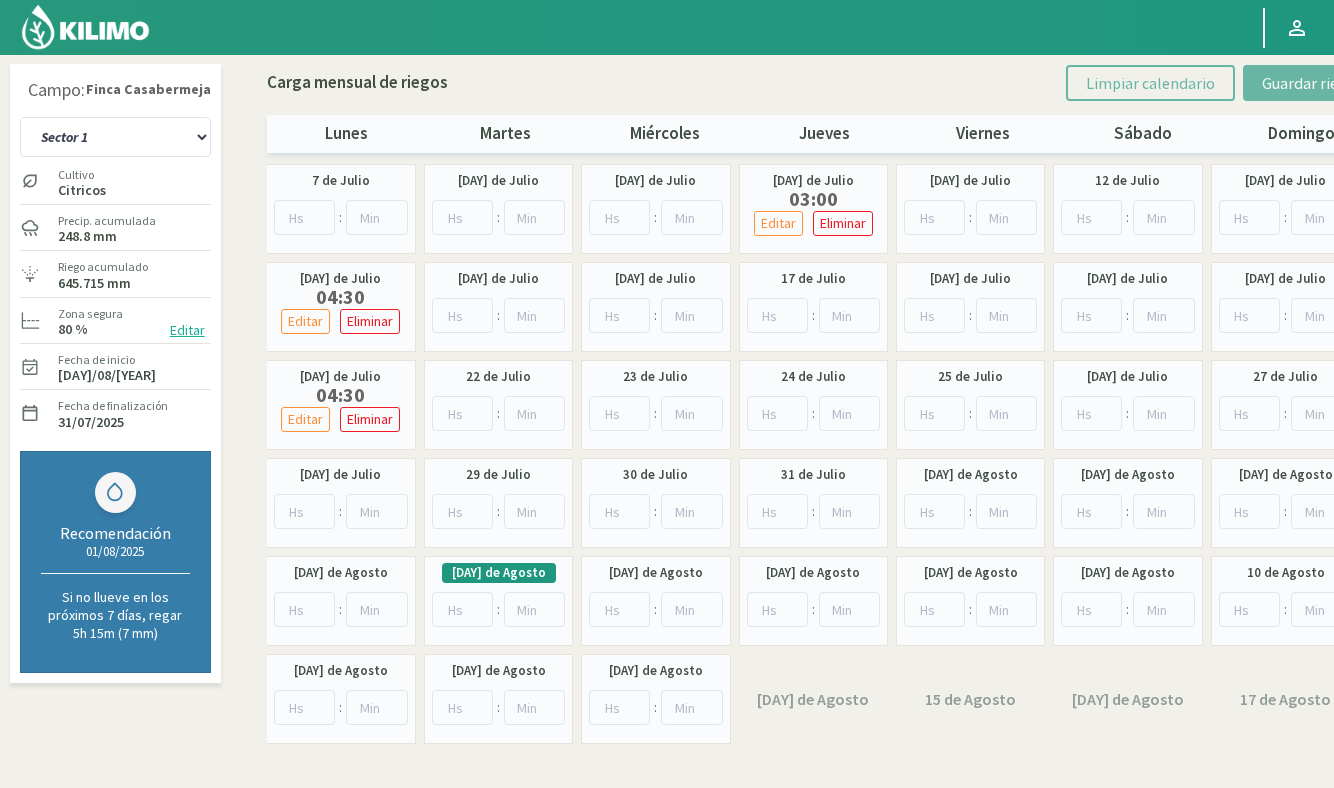 click 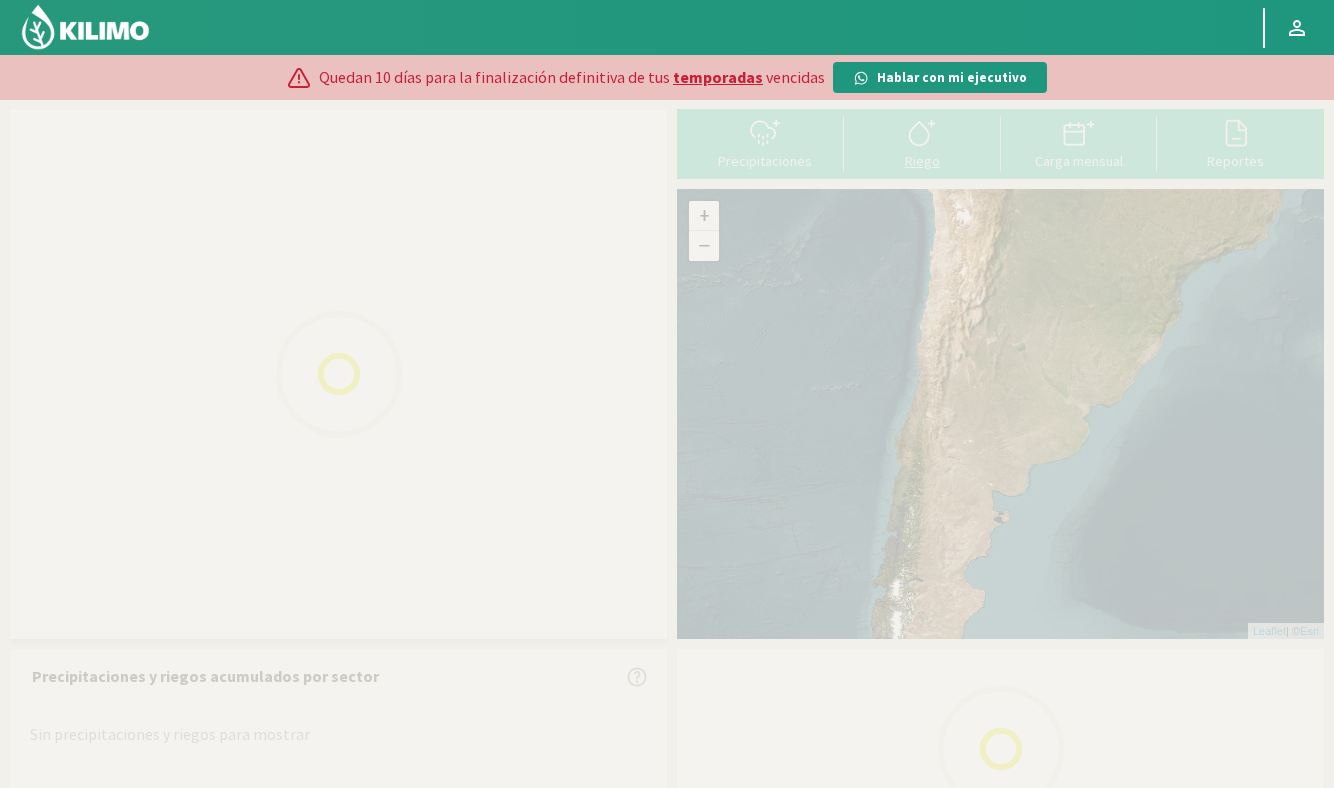 select on "0: Object" 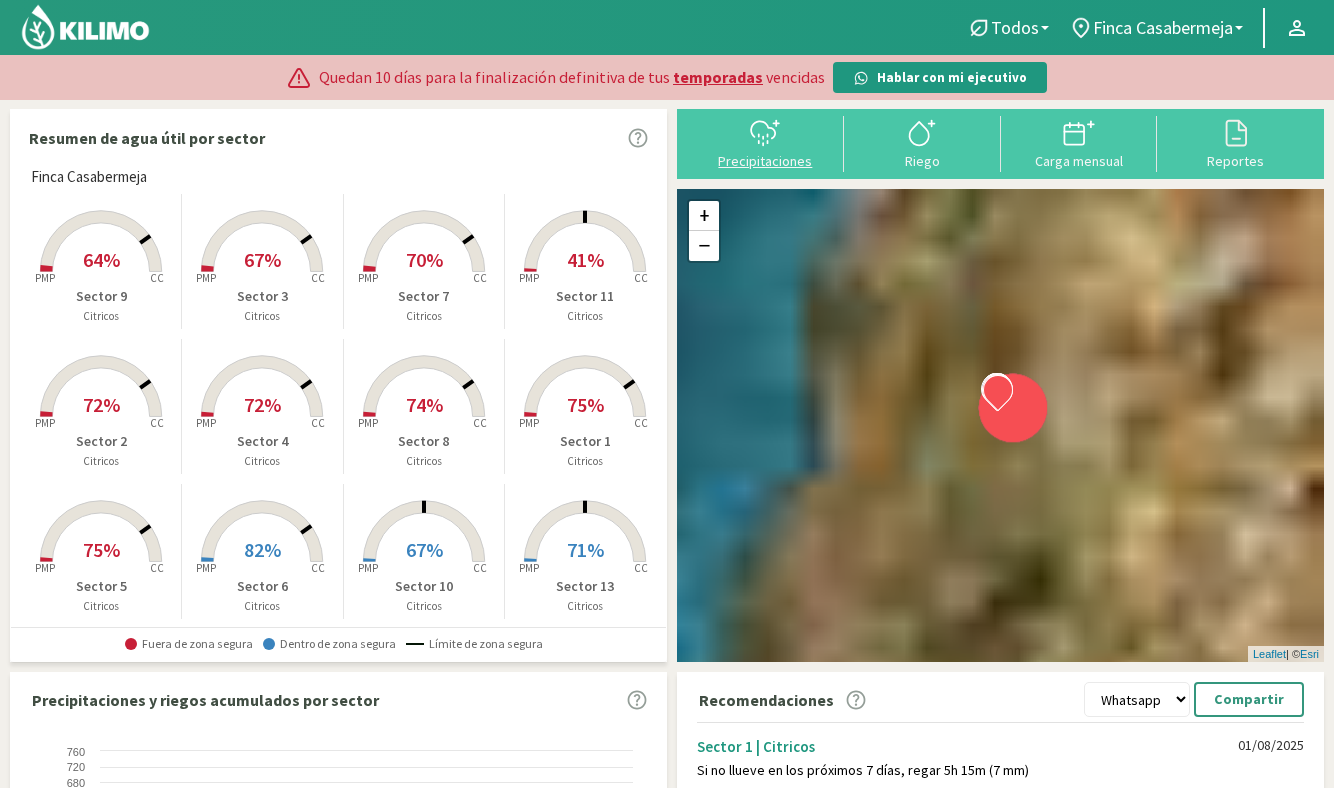click at bounding box center [765, 133] 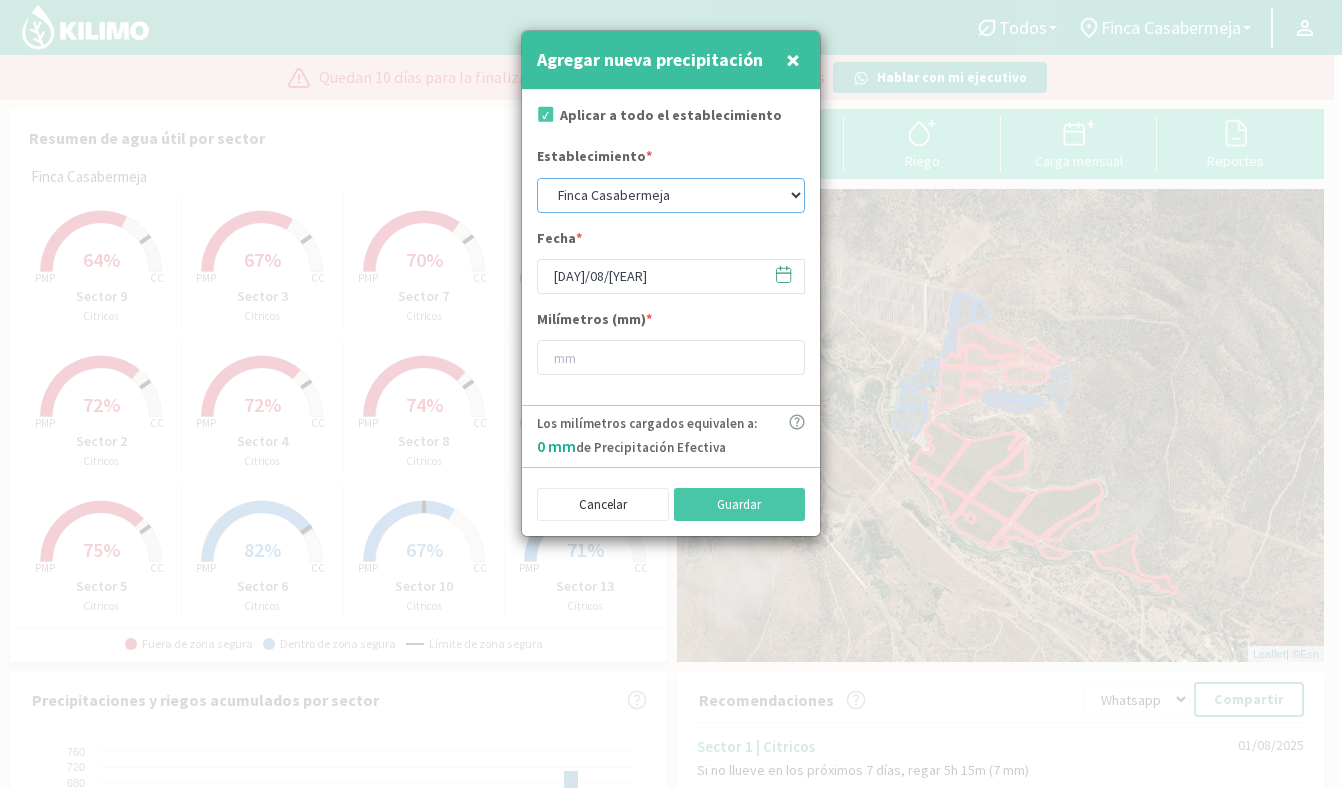 click on "Finca Casabermeja" at bounding box center [671, 195] 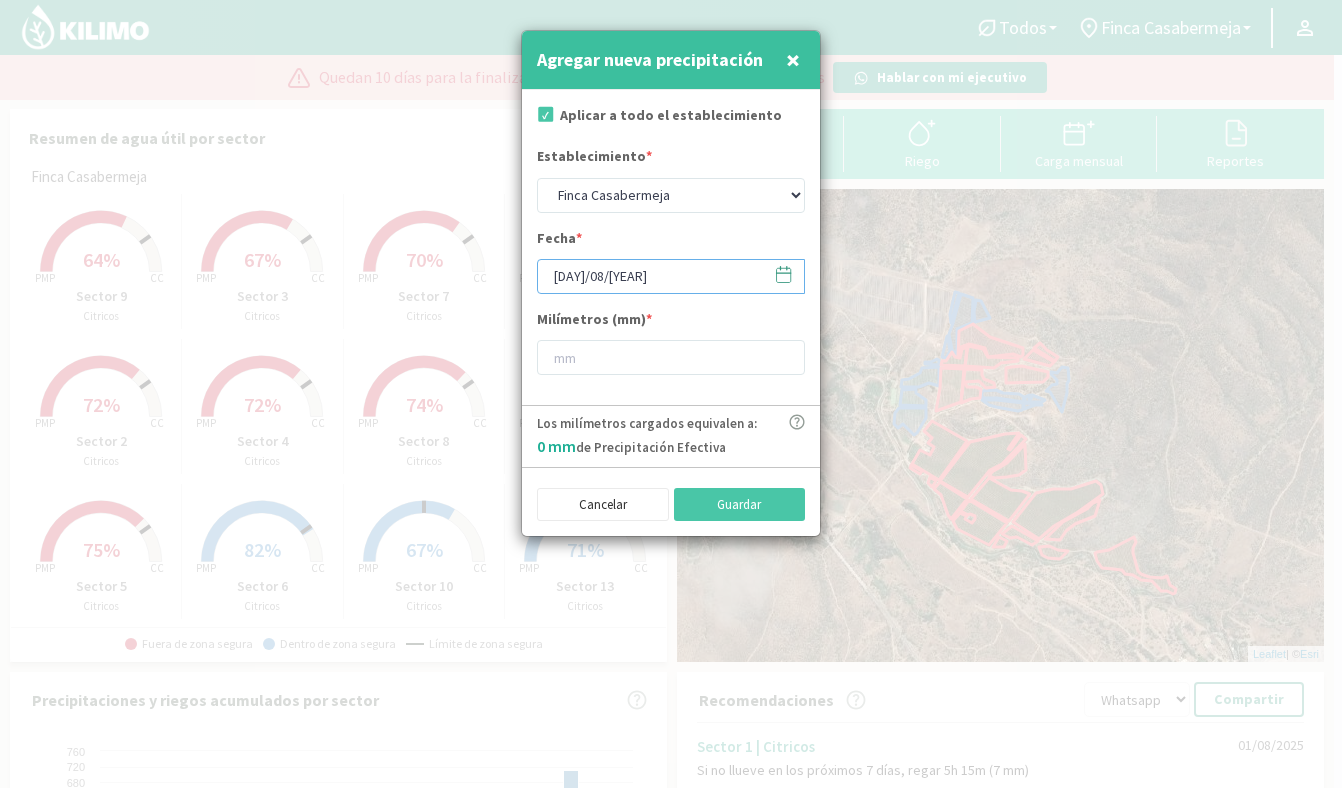 click on "[DAY]/08/[YEAR]" at bounding box center (671, 276) 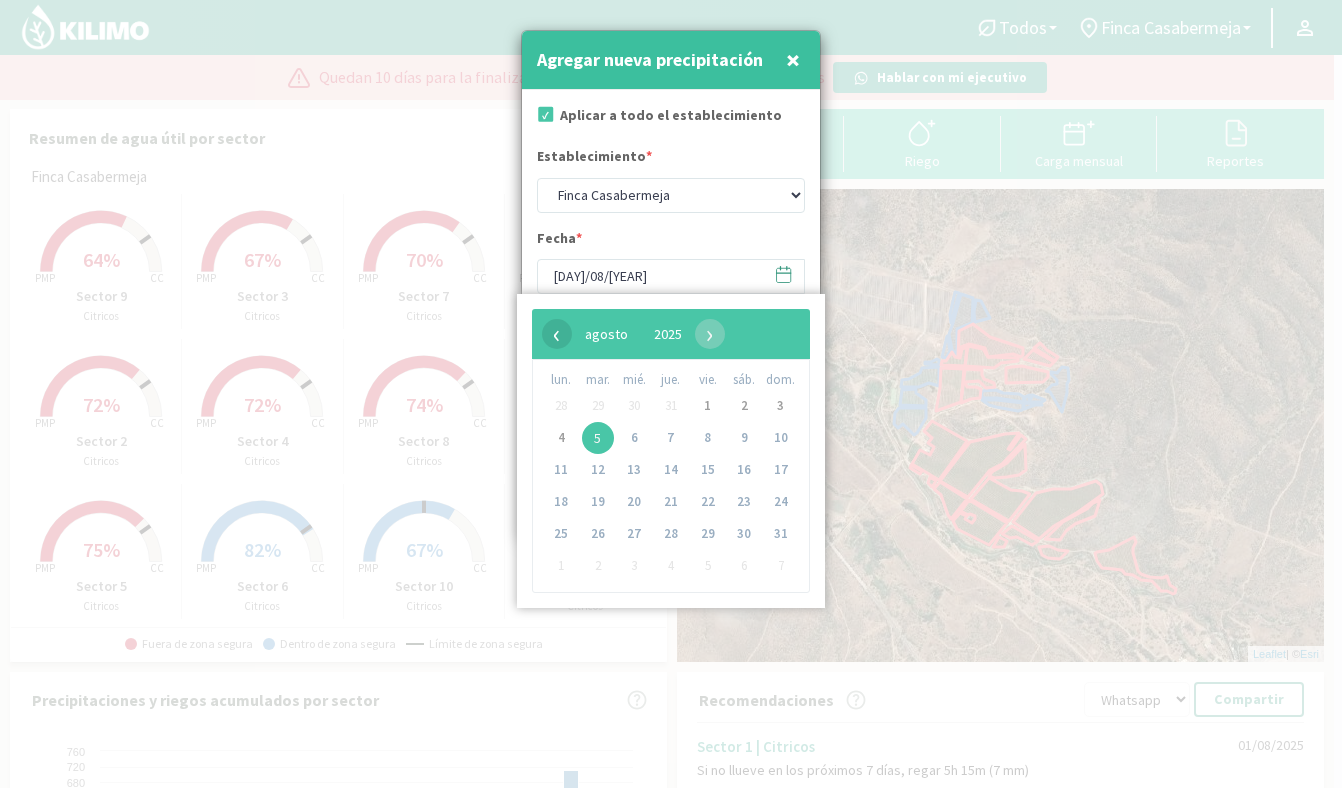 click on "‹" 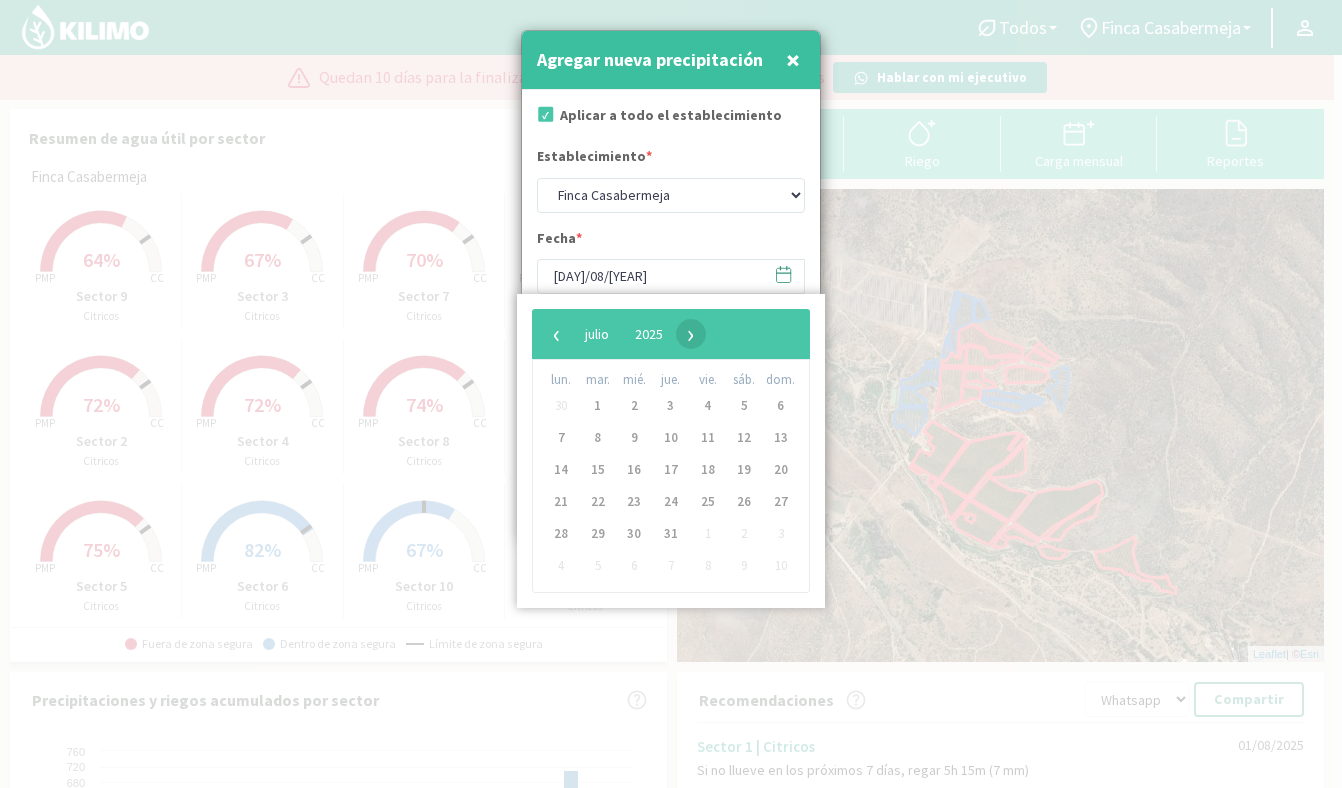 click on "›" 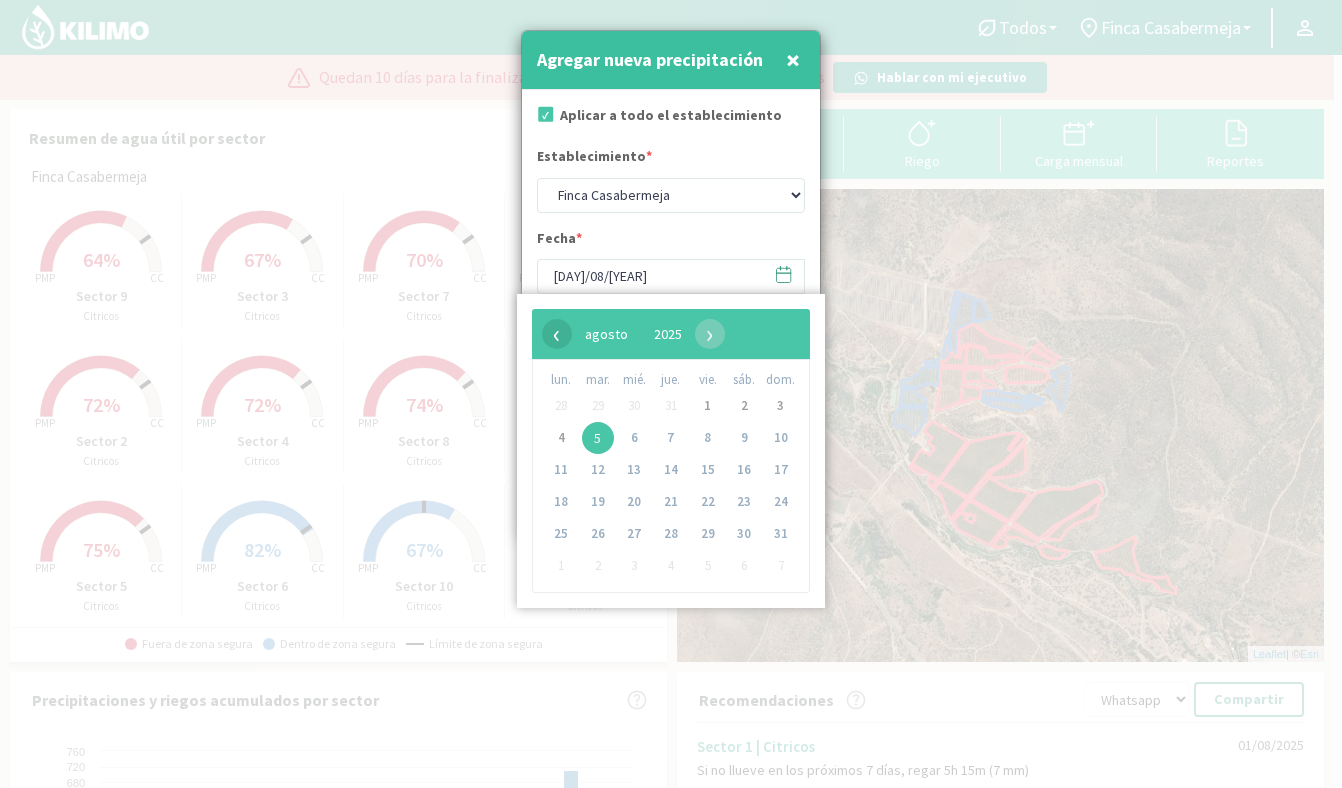 click on "‹" 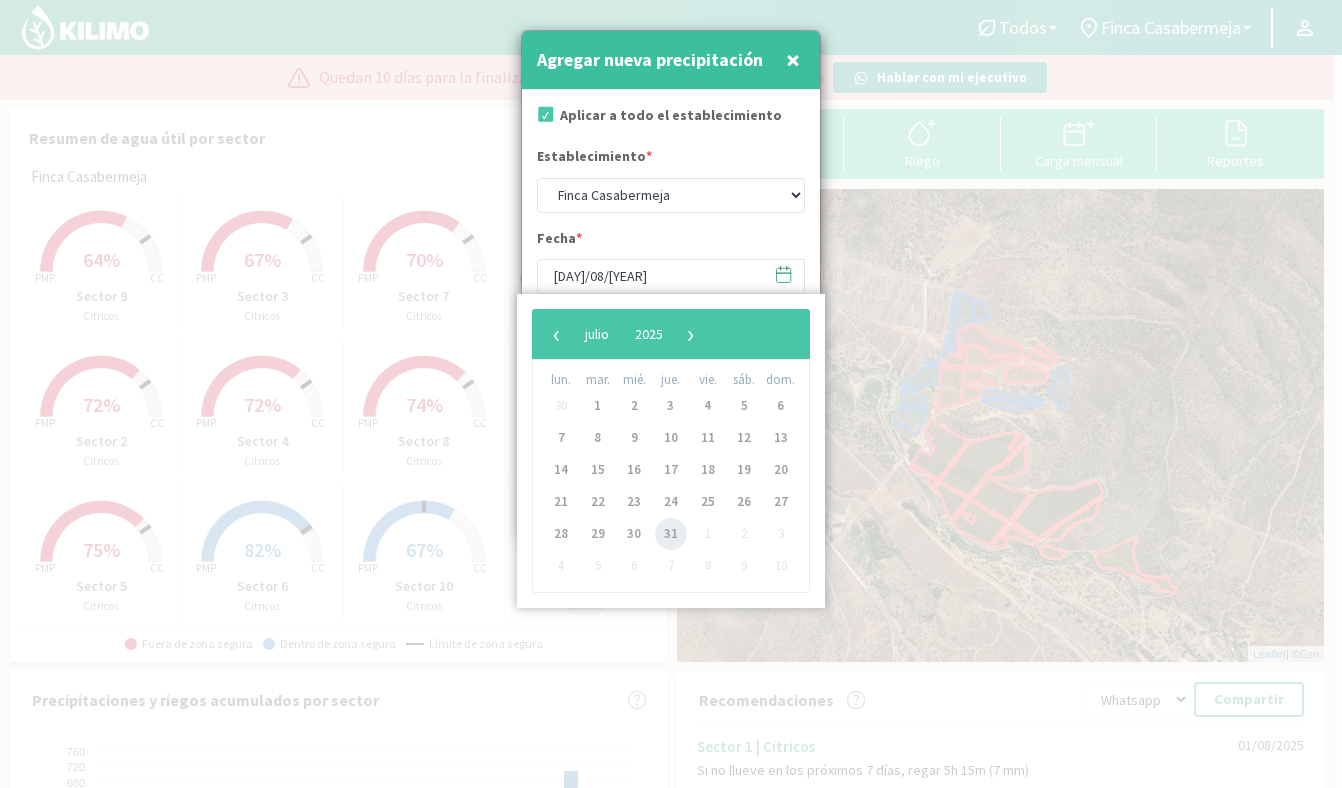 click on "31" 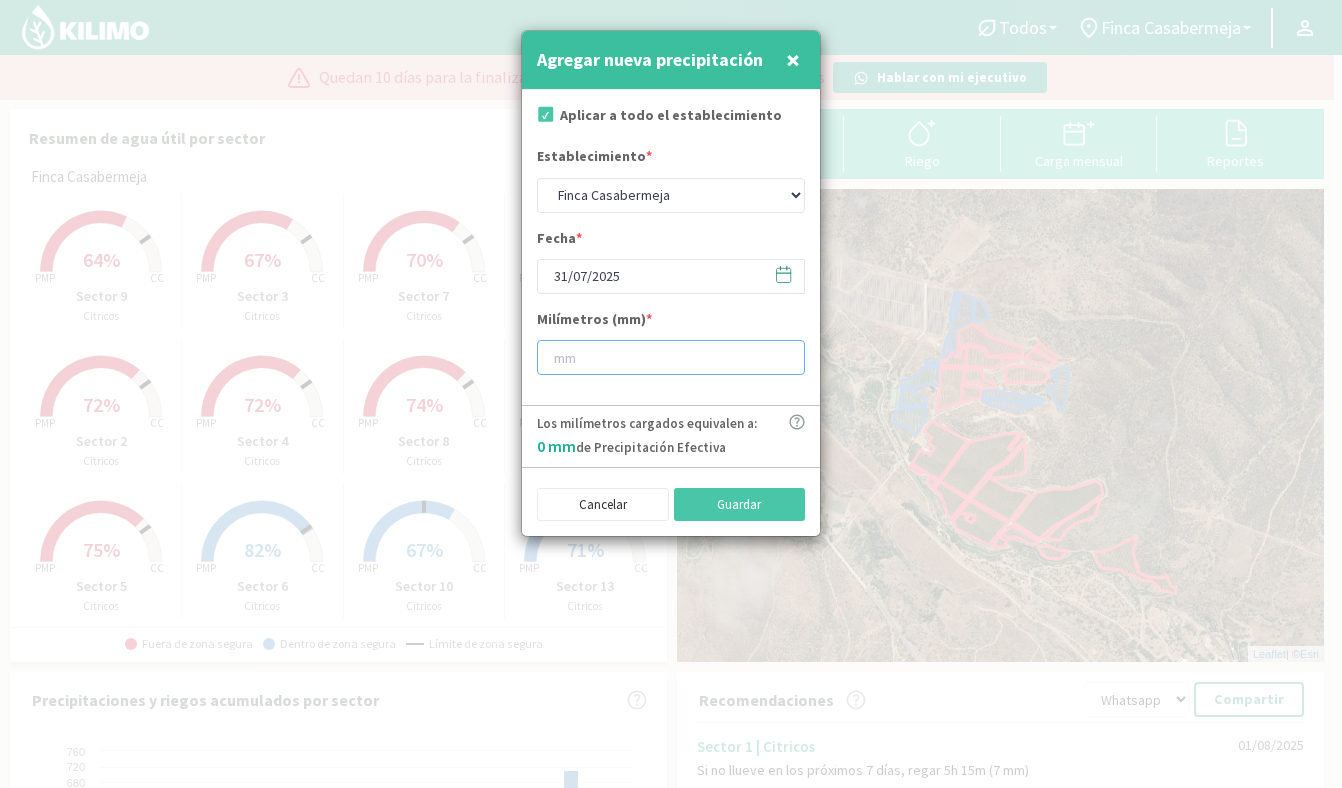 click at bounding box center (671, 357) 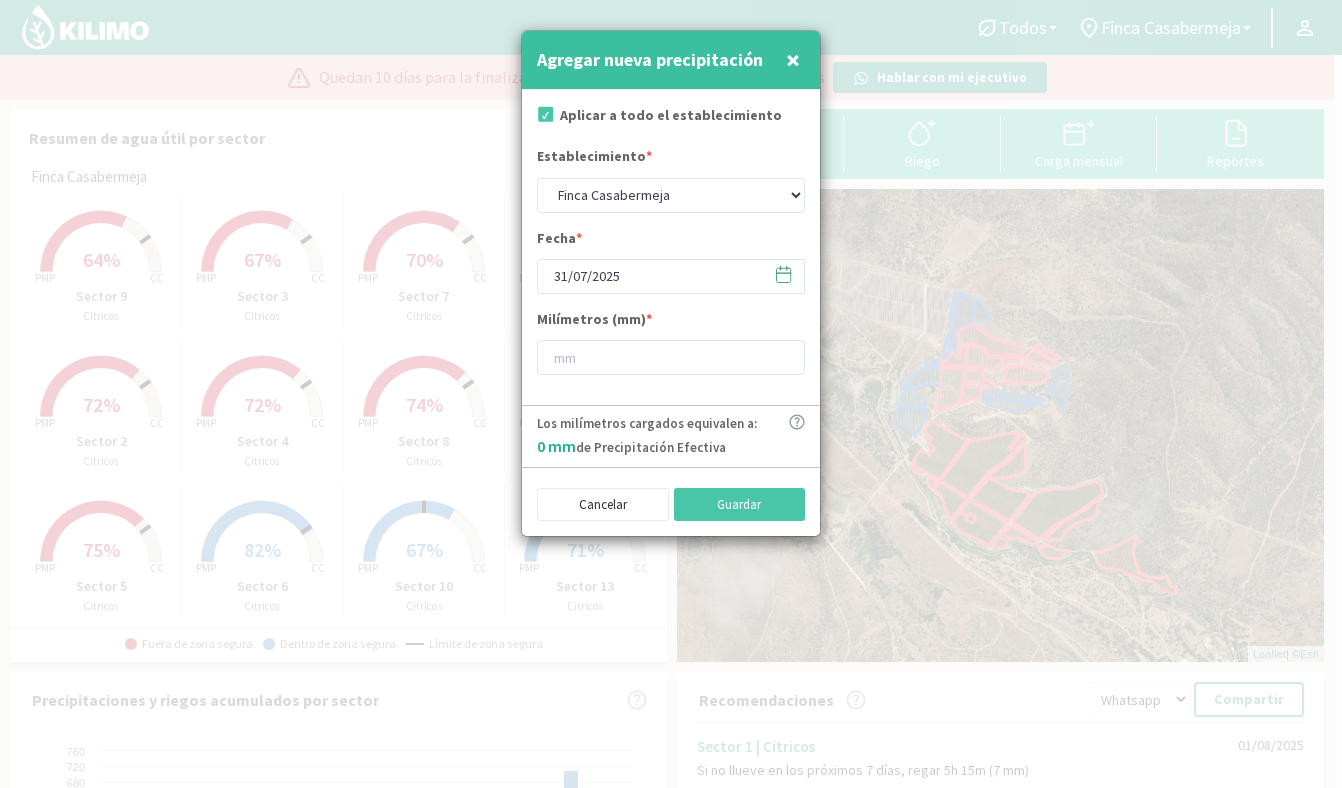 click on "×" at bounding box center (793, 59) 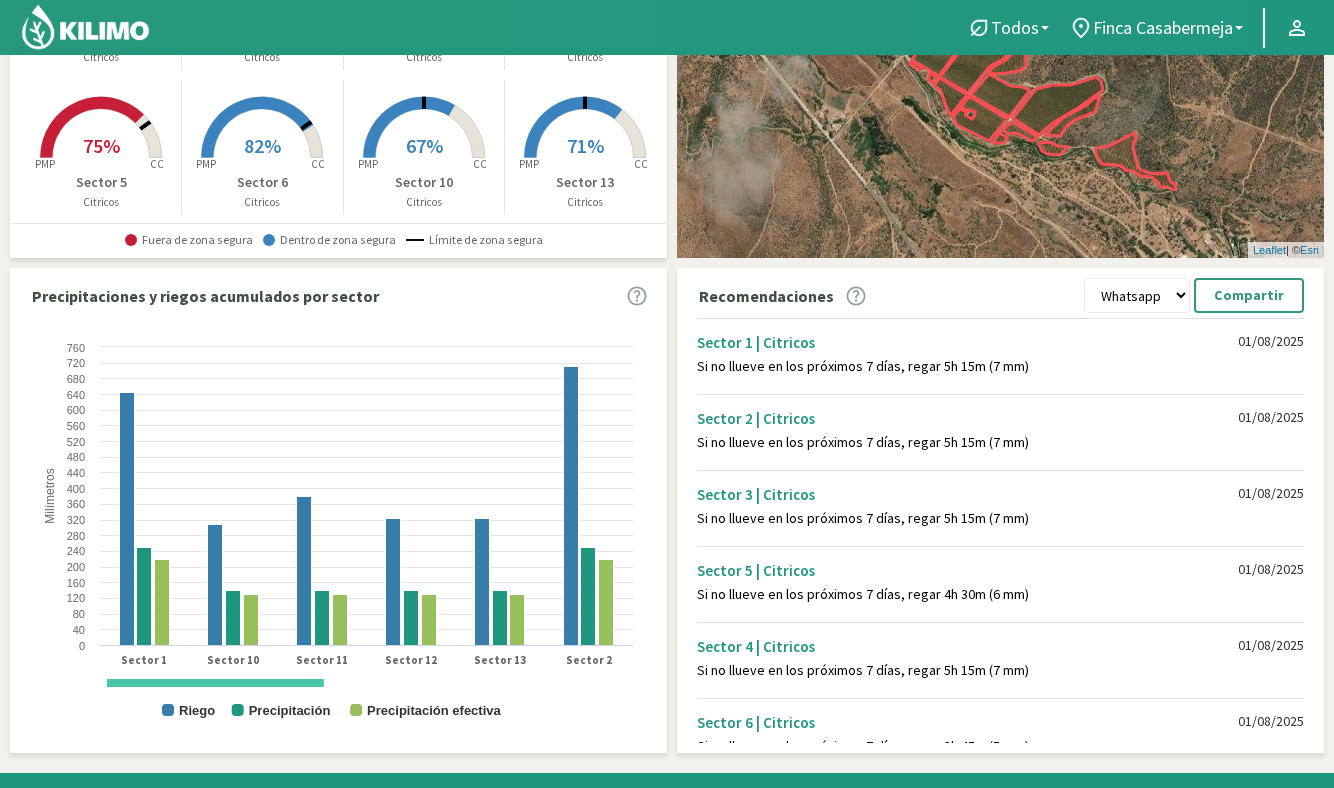 scroll, scrollTop: 449, scrollLeft: 0, axis: vertical 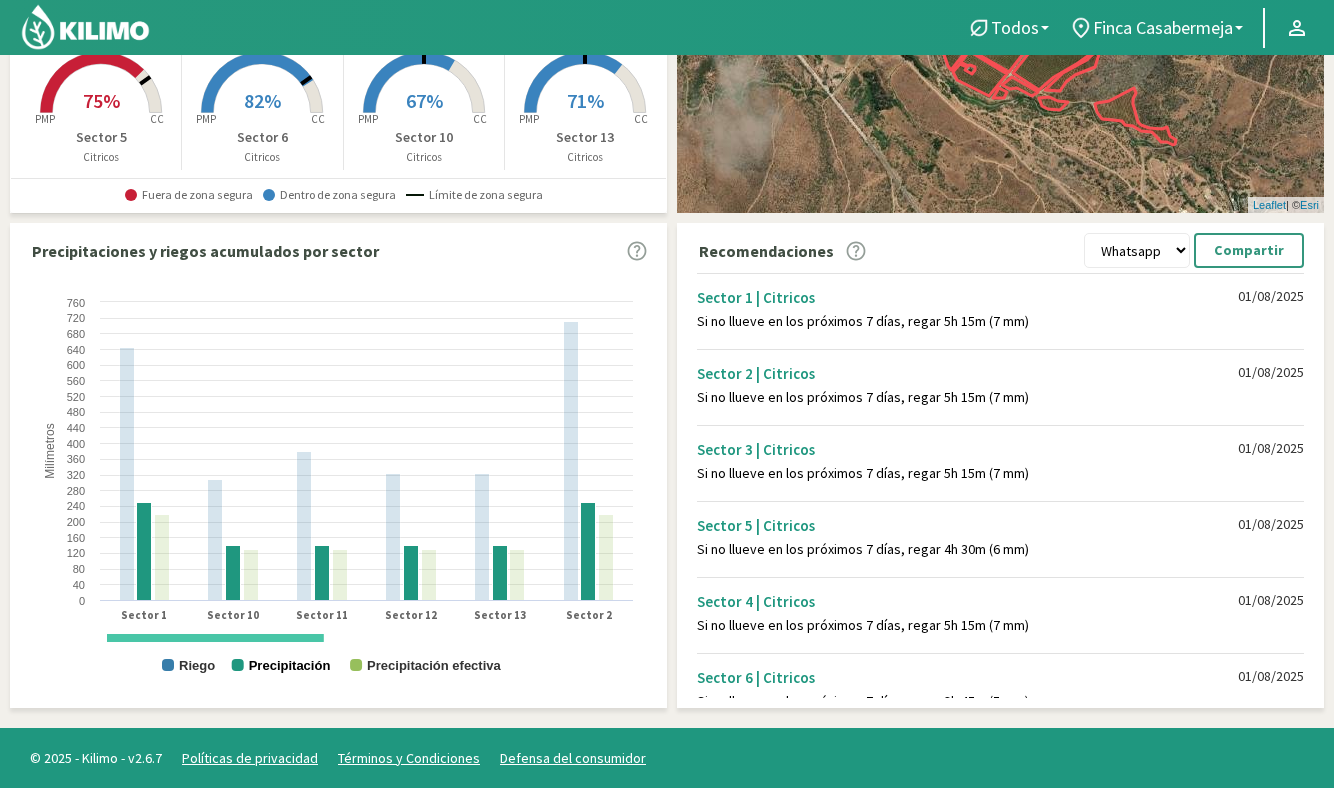 click on "Precipitación" 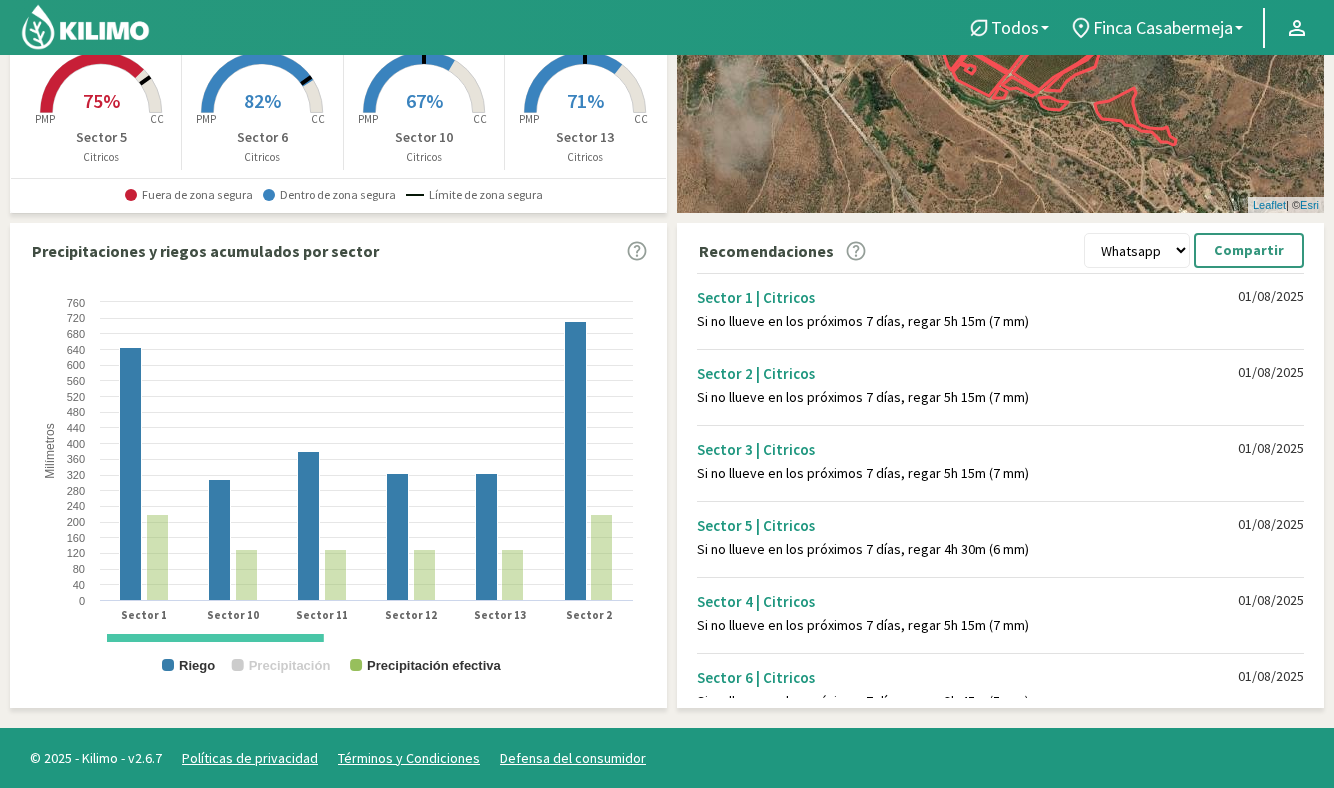 click 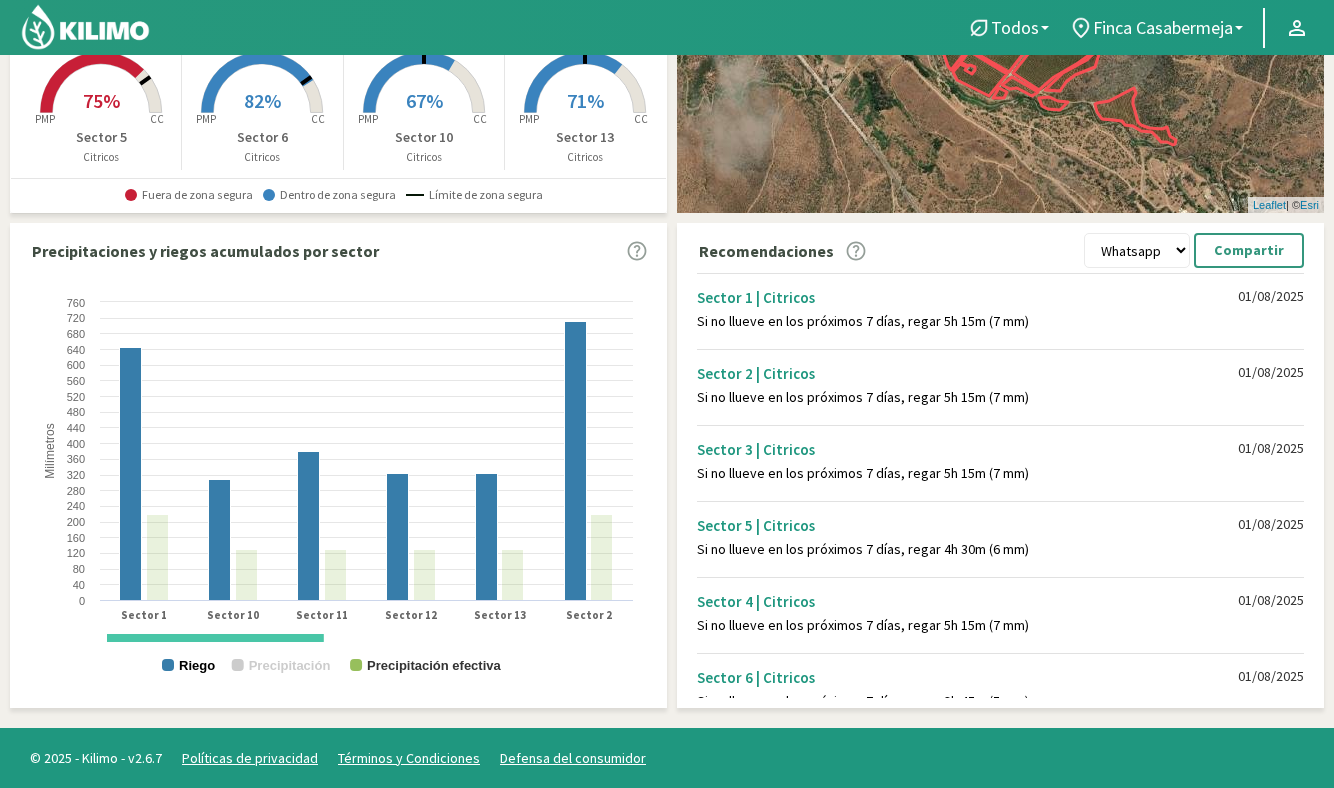 click 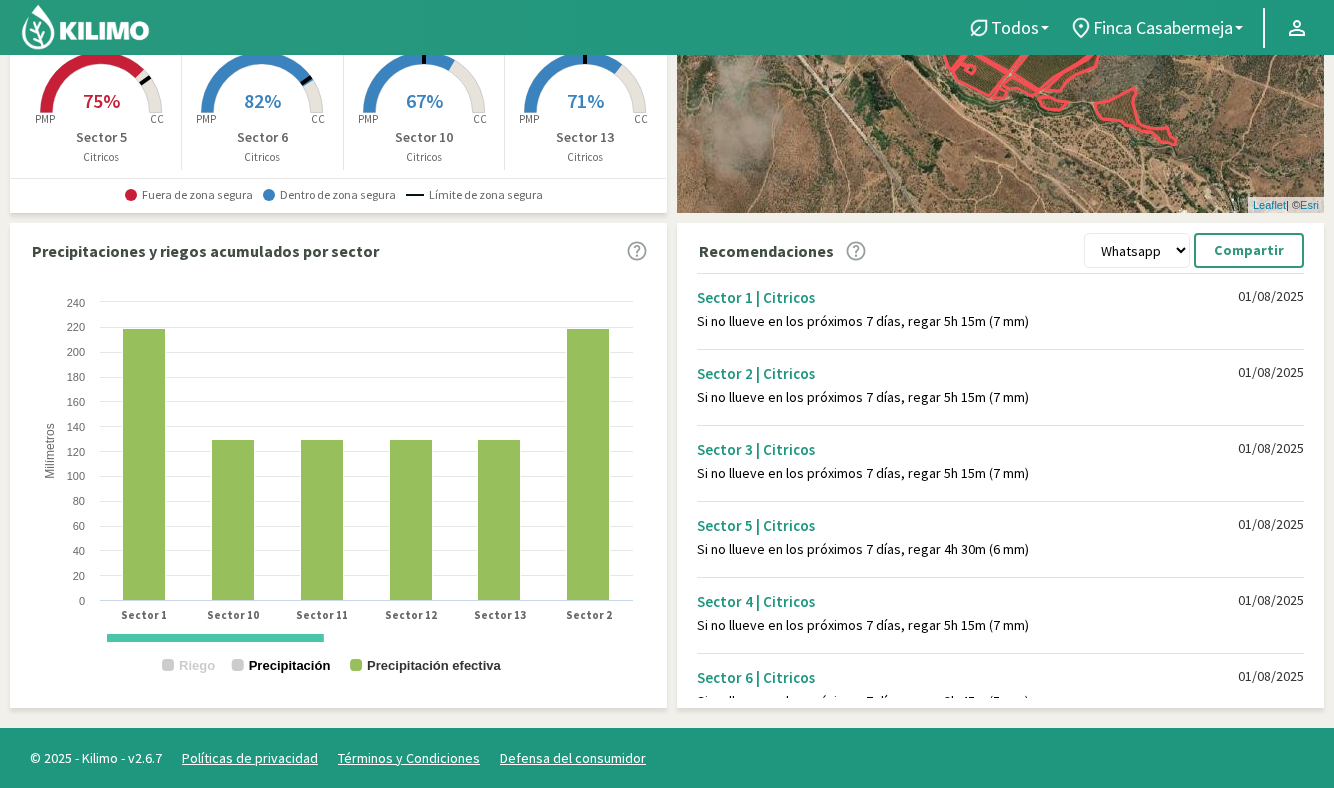 click on "Precipitación" 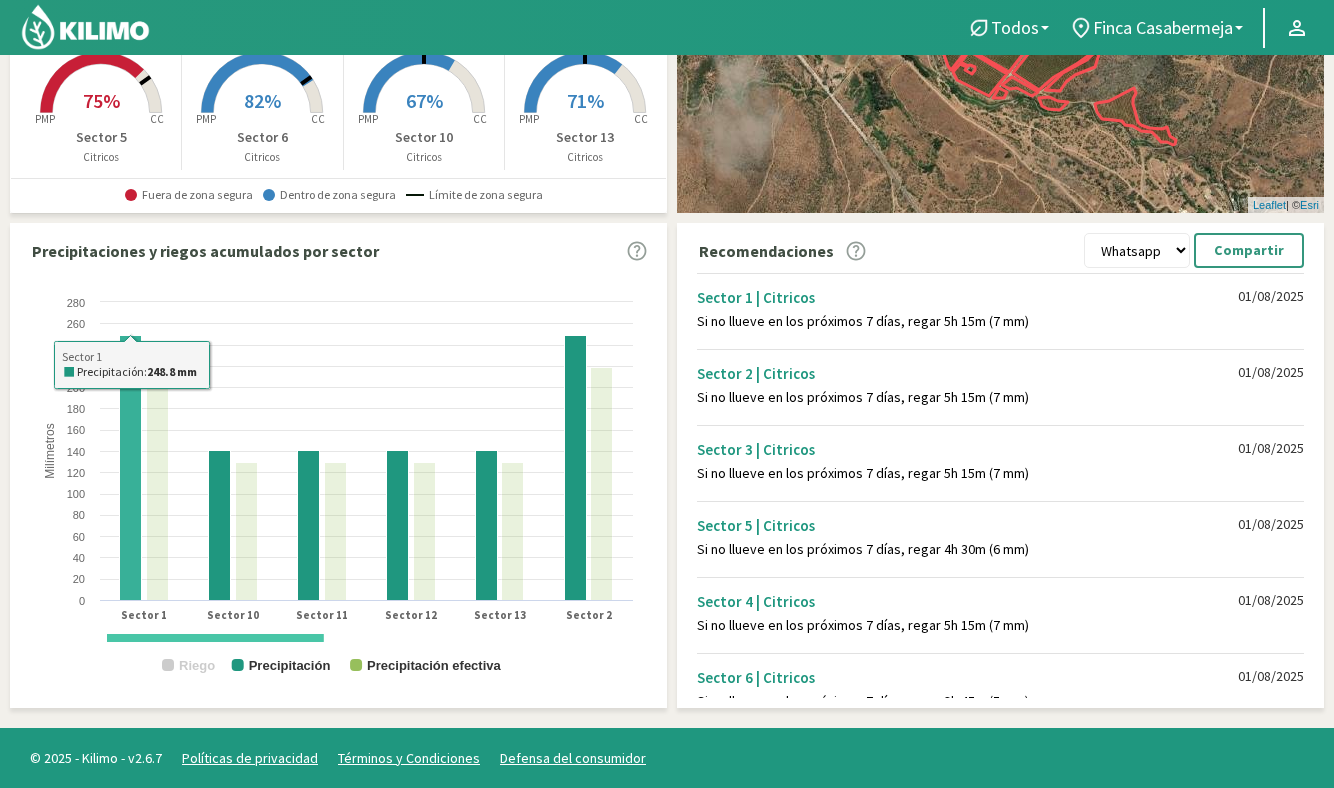 click 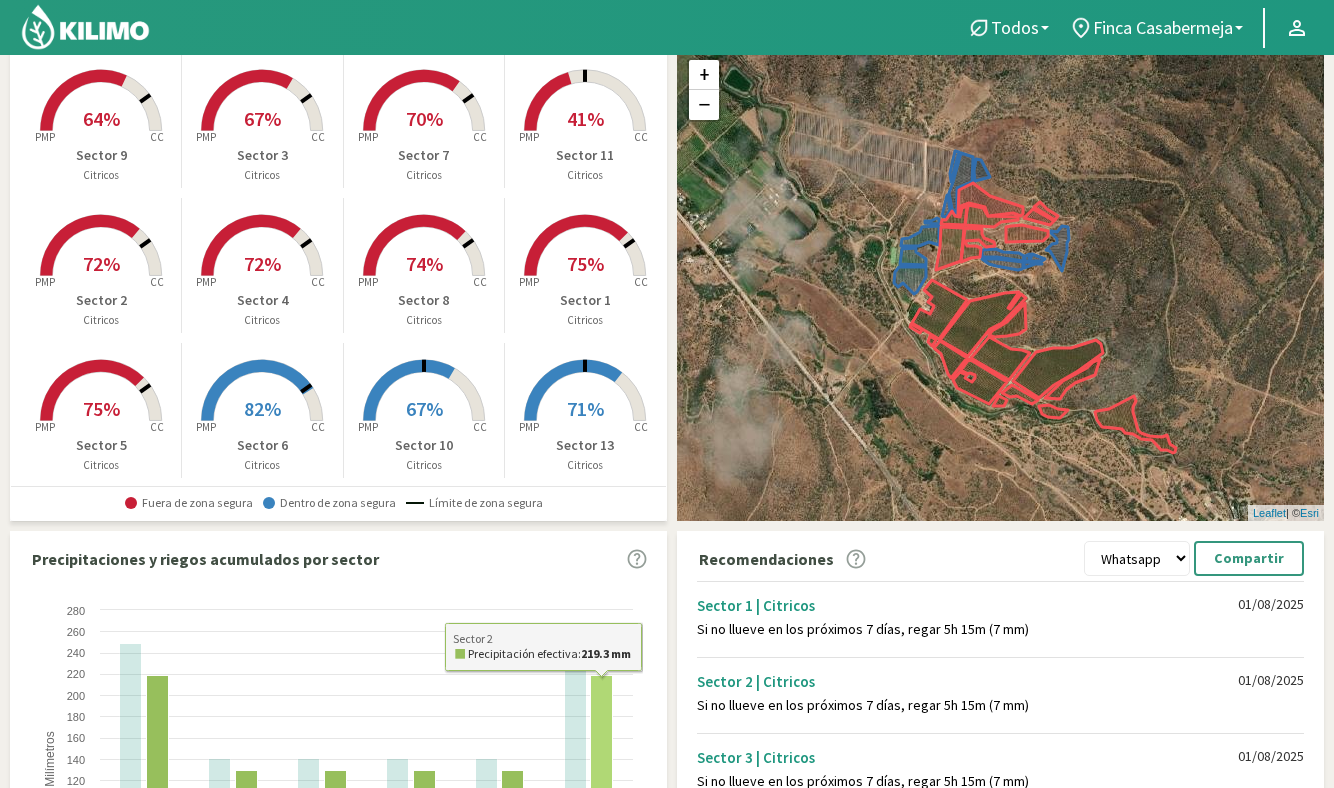 scroll, scrollTop: 0, scrollLeft: 0, axis: both 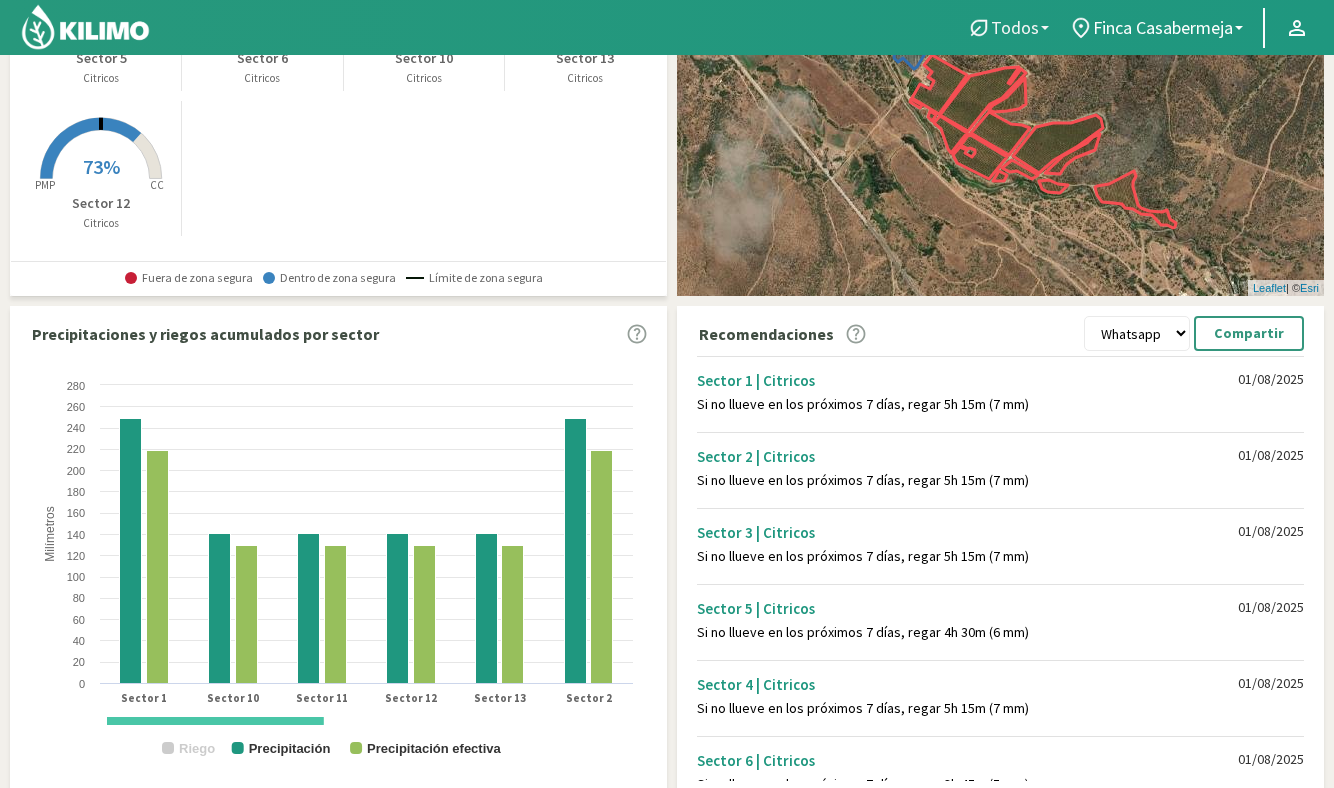 click on "Todos" 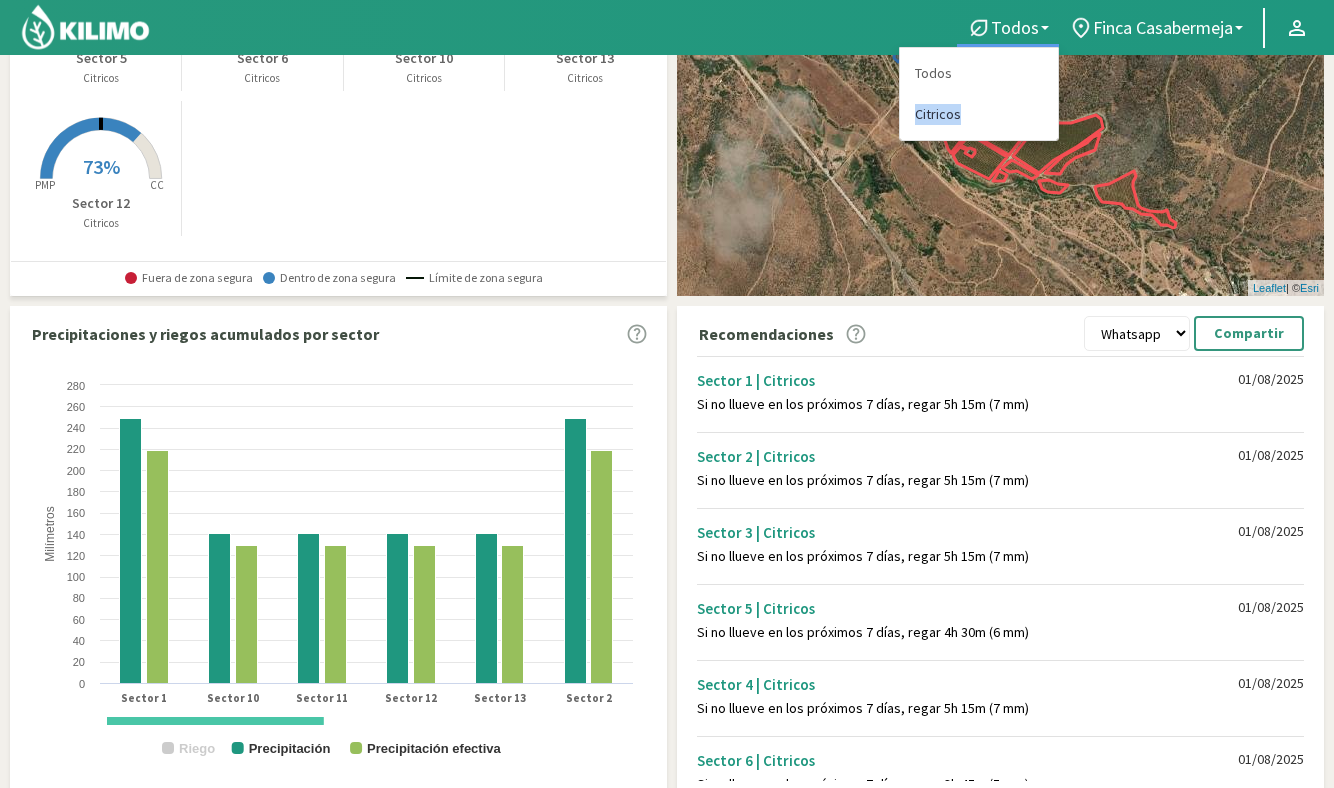 click on "Citricos" 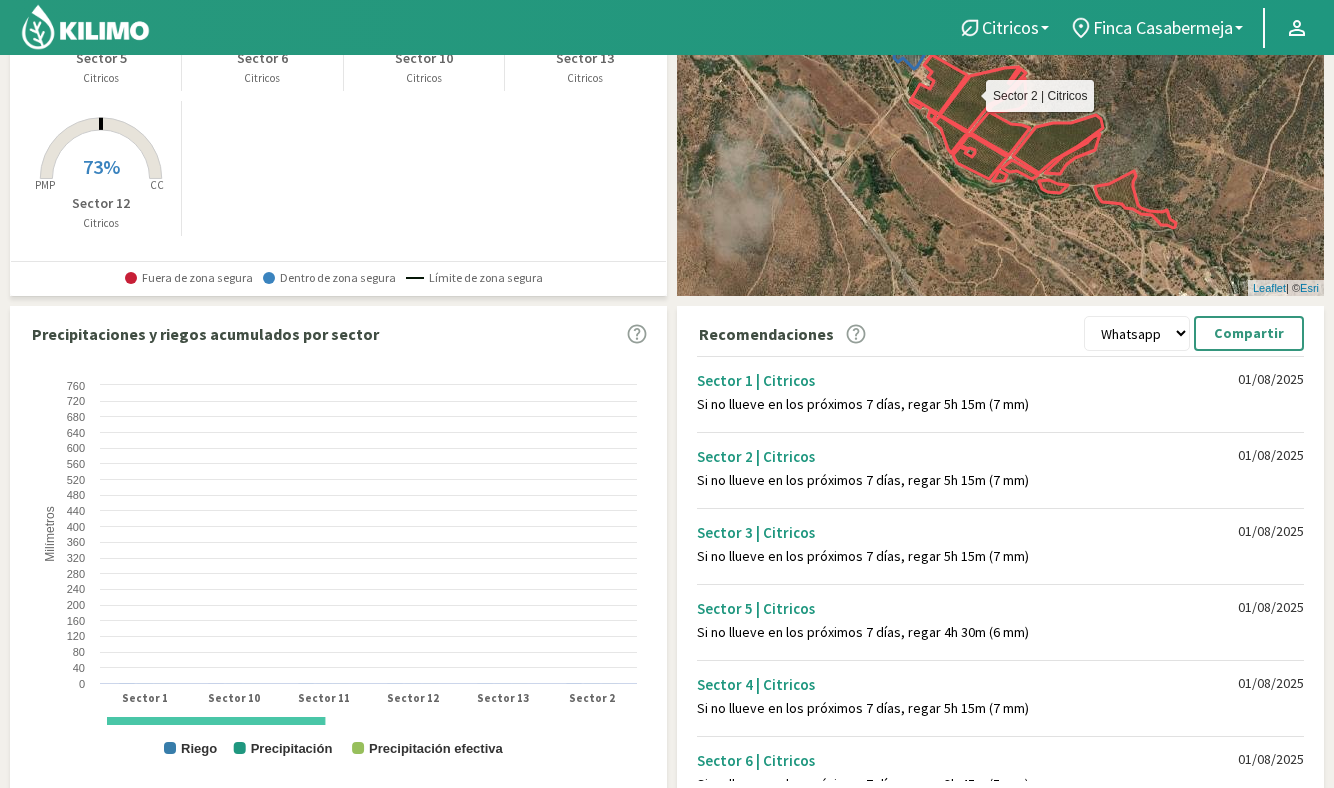 scroll, scrollTop: 378, scrollLeft: 0, axis: vertical 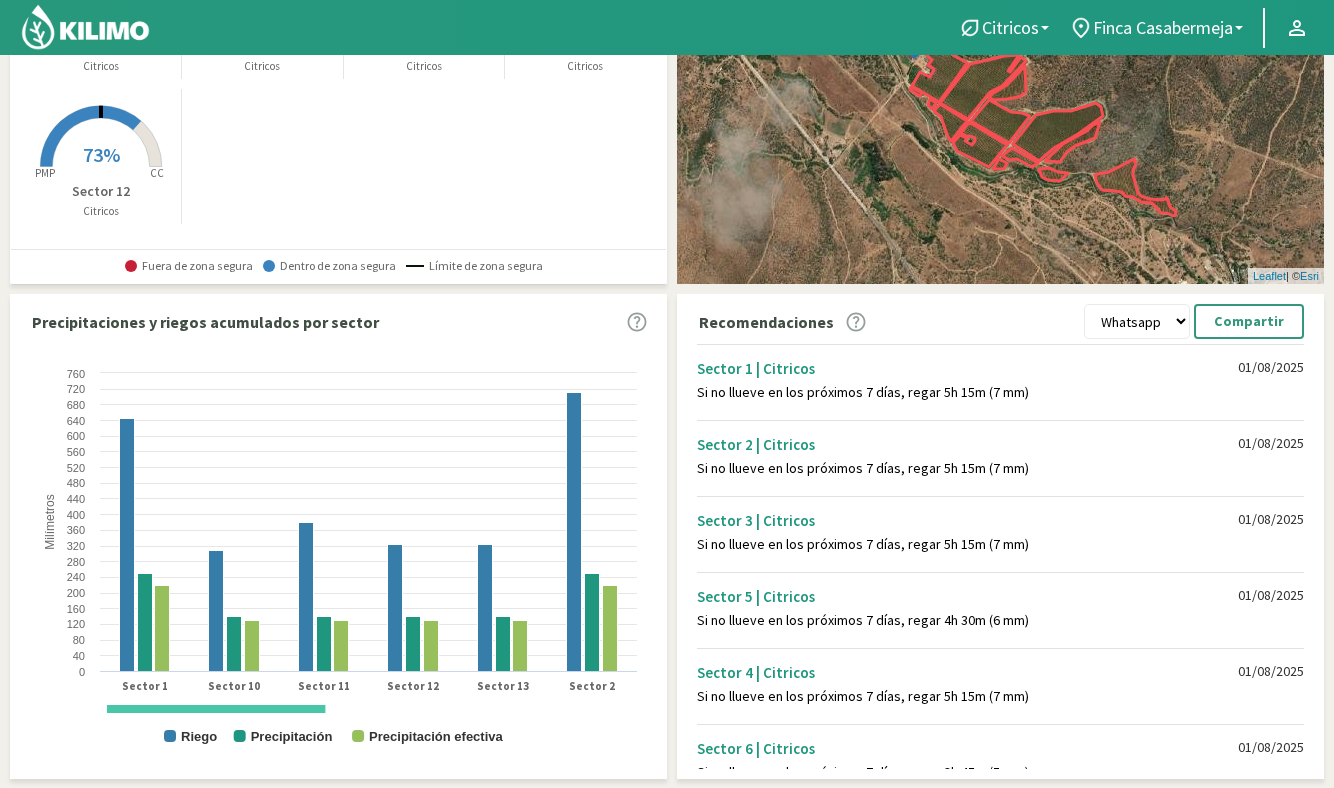 click on "Citricos  Todos Citricos
Finca Casabermeja  Todos Finca Casabermeja
Citricos
Finca Casabermeja" 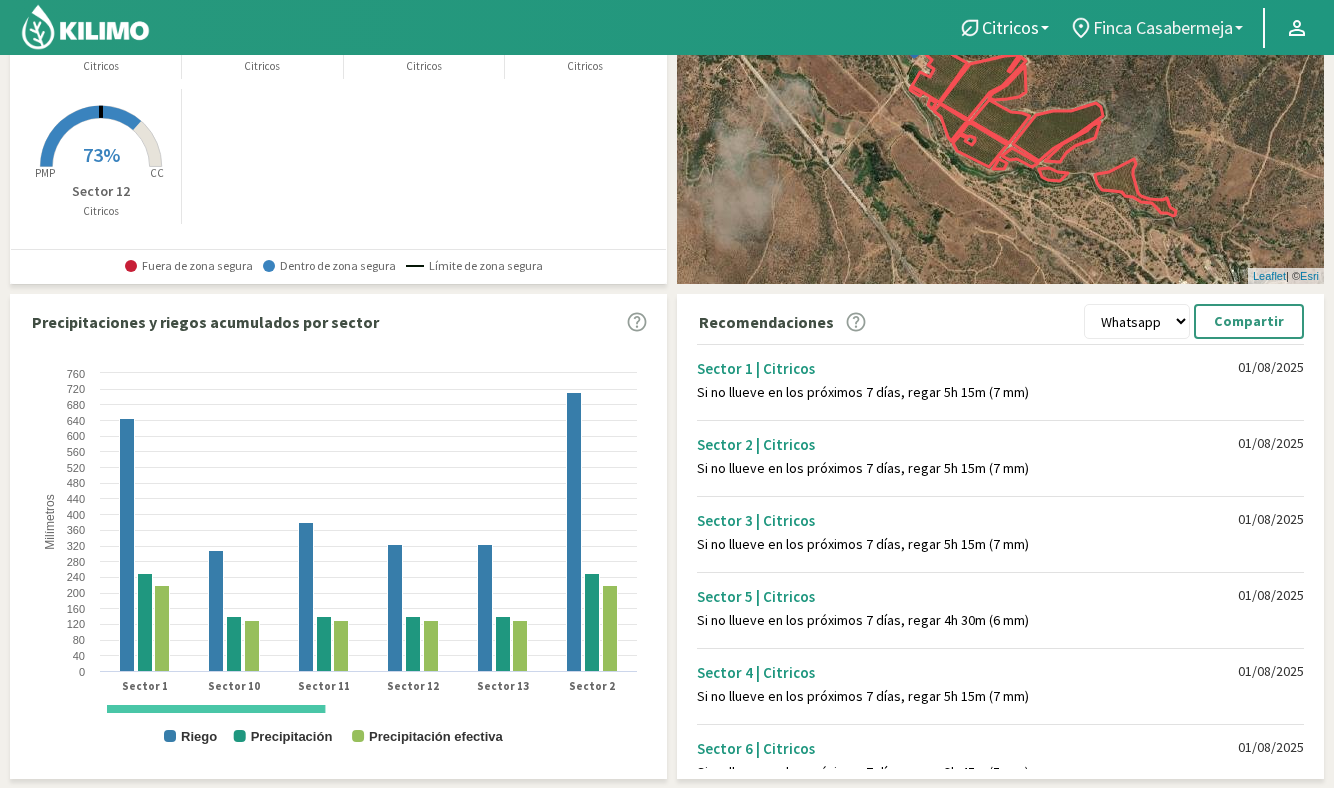 click on "Finca Casabermeja" 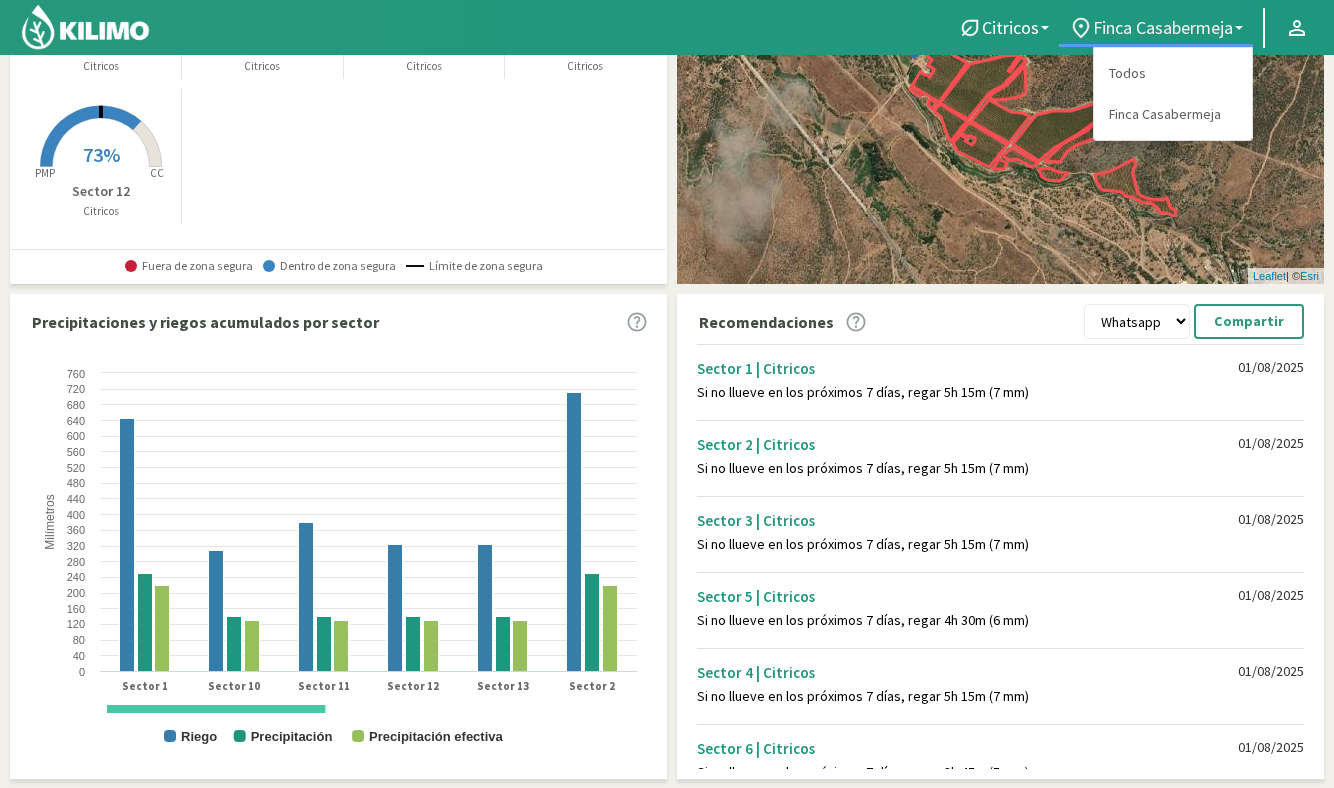 click on "Finca Casabermeja" 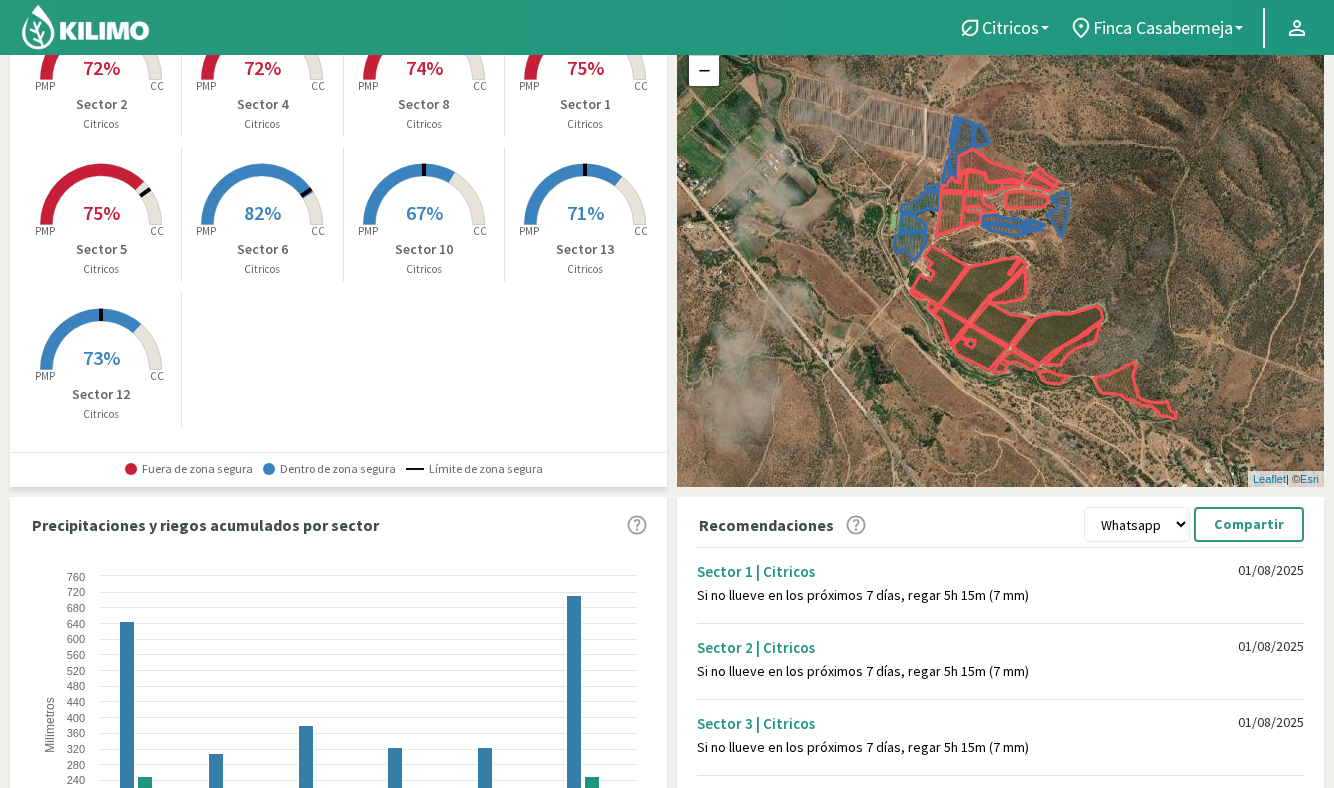 scroll, scrollTop: 0, scrollLeft: 0, axis: both 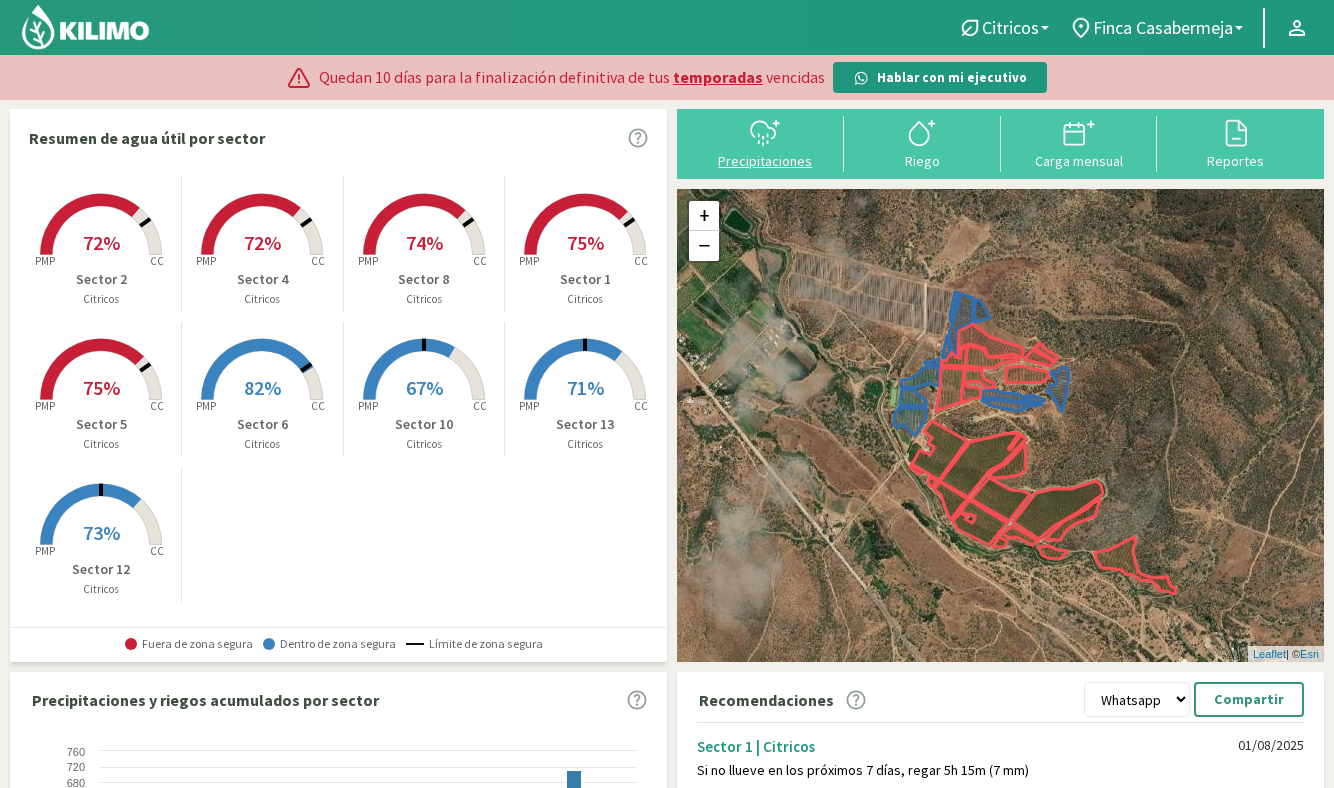 click on "Precipitaciones" at bounding box center (765, 161) 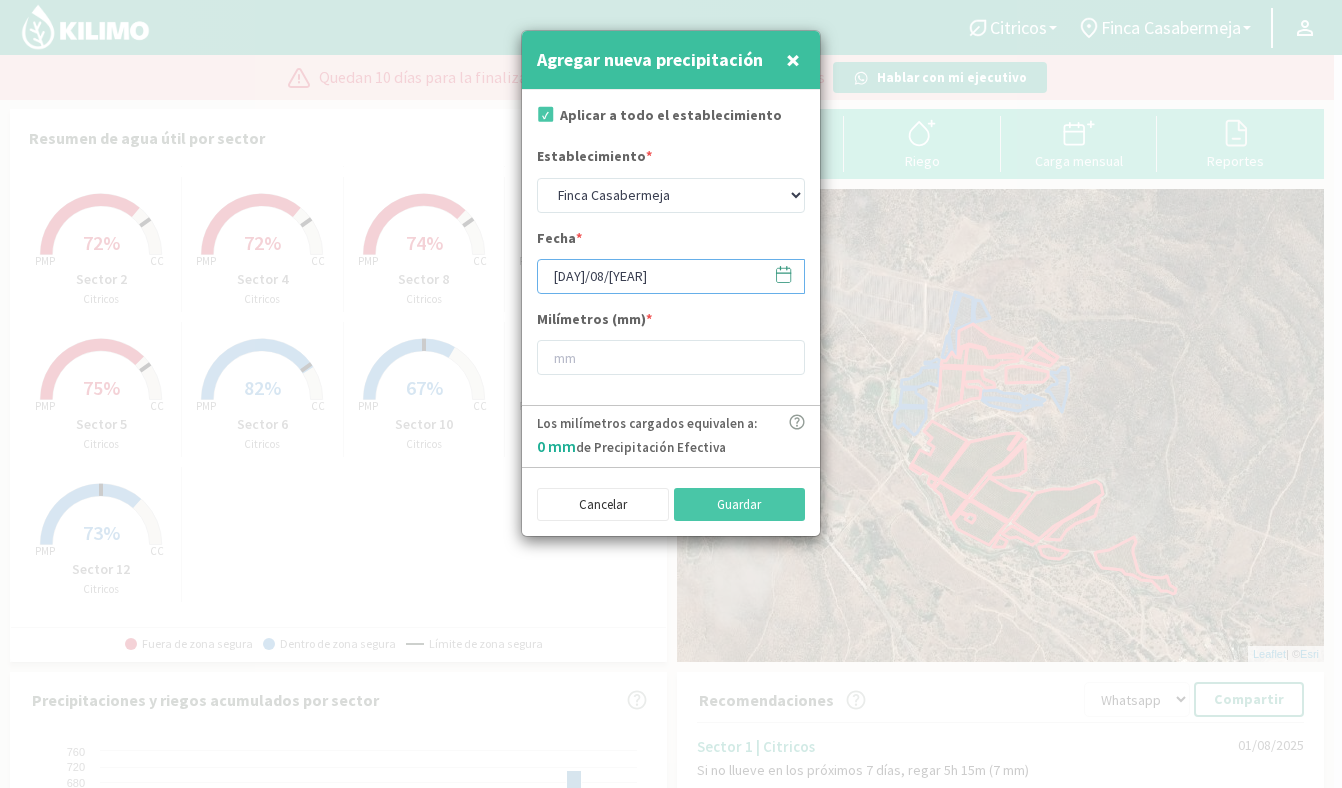 click on "[DAY]/08/[YEAR]" at bounding box center [671, 276] 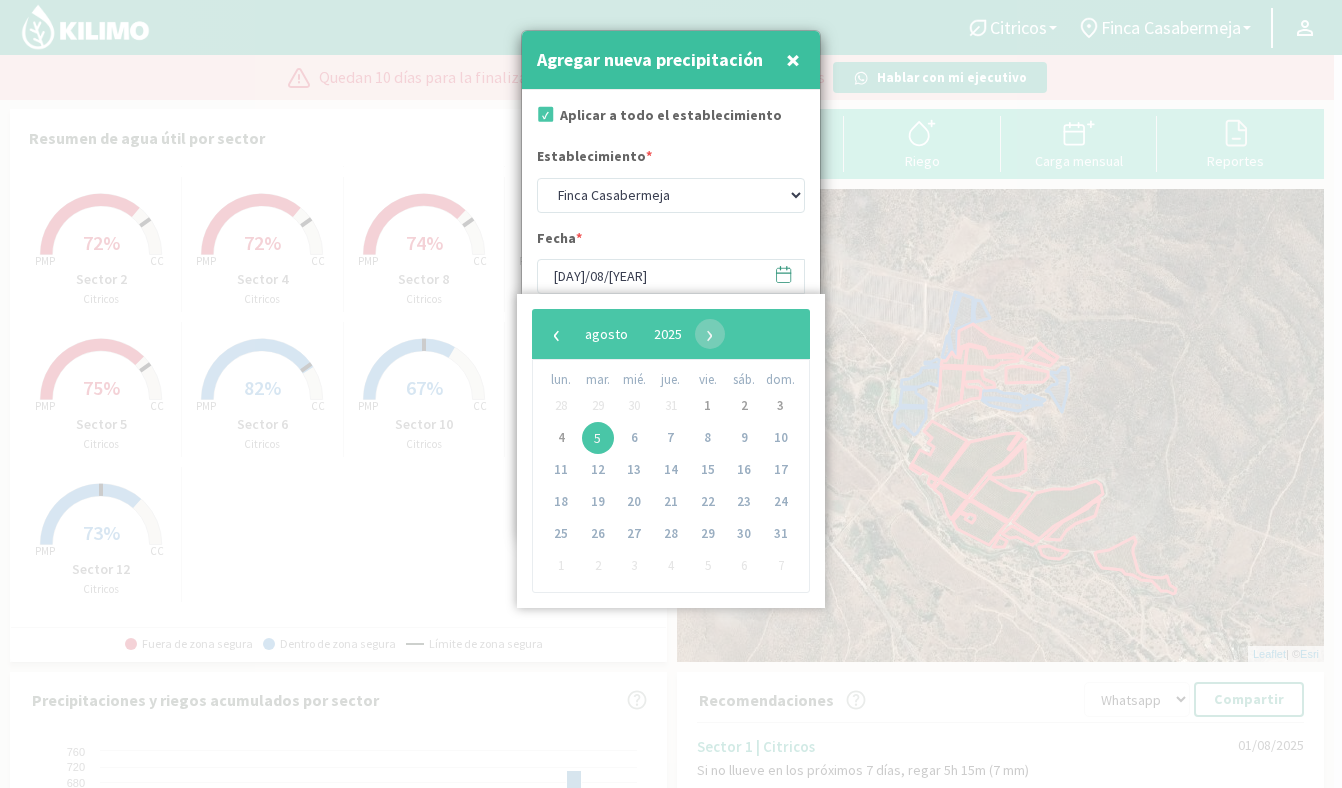 click on "31" 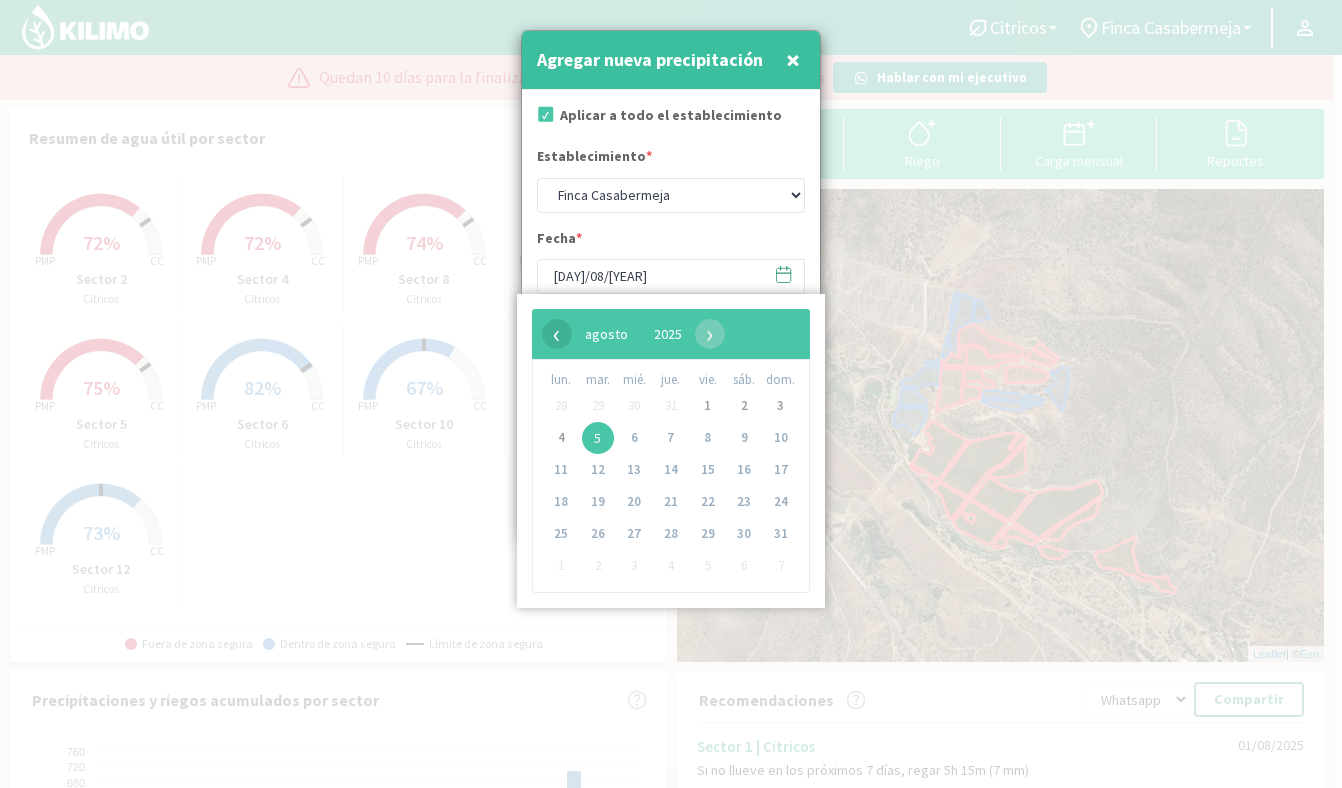 click on "‹" 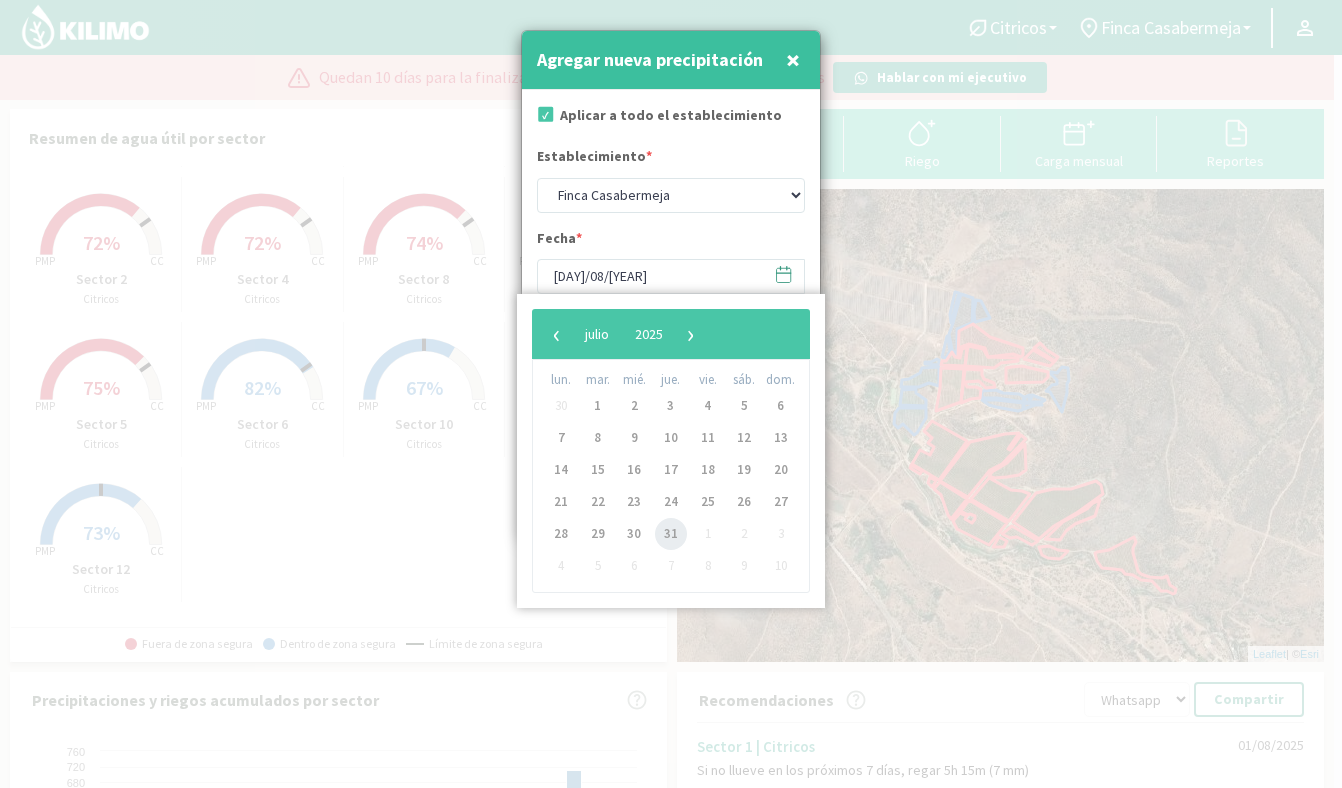 click on "31" 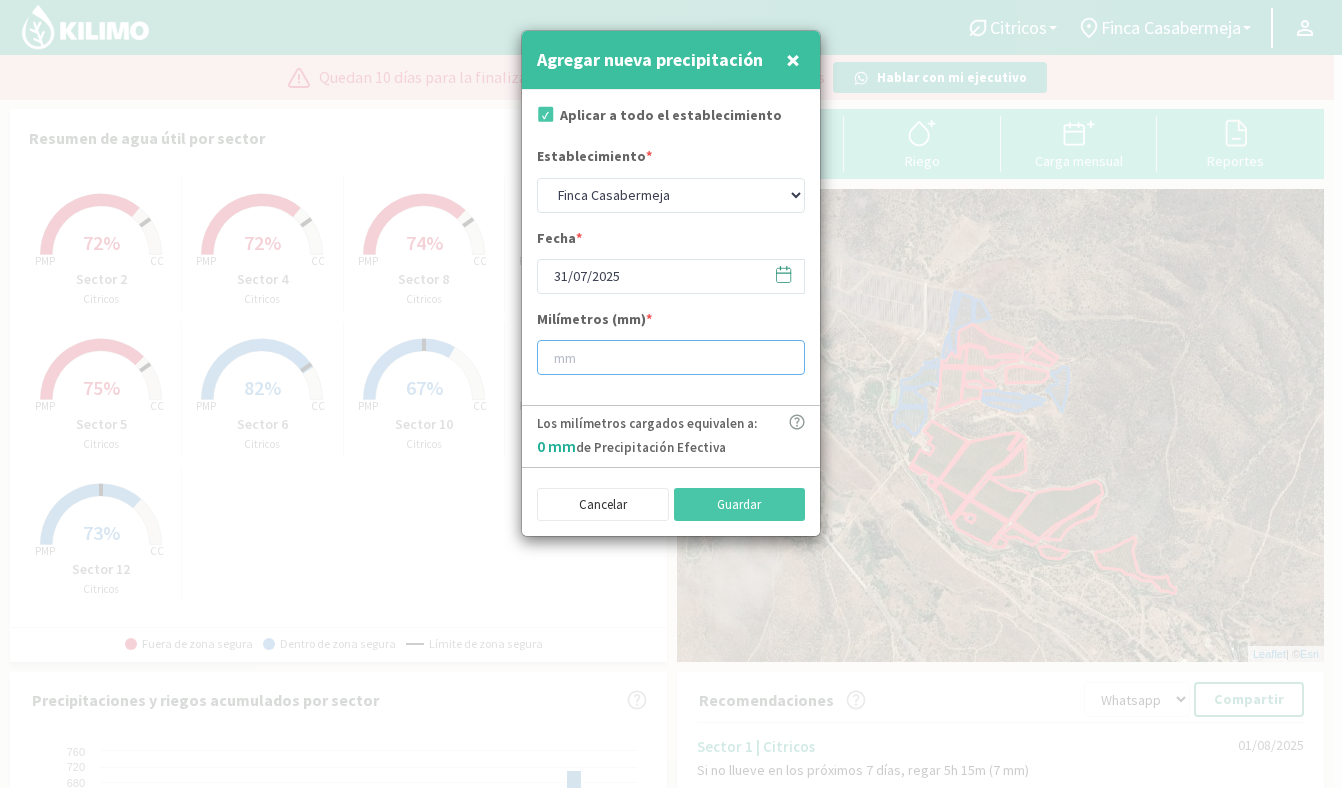 click at bounding box center [671, 357] 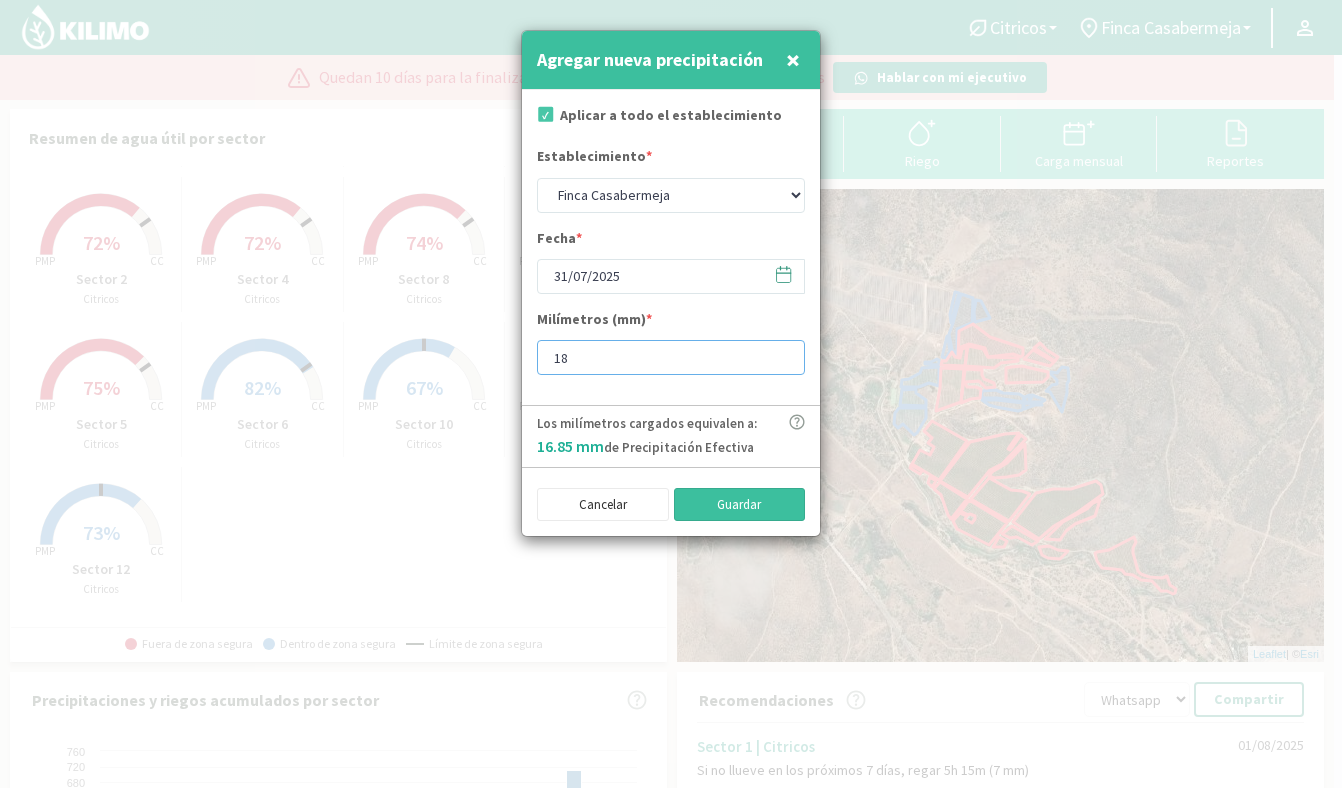 type on "18" 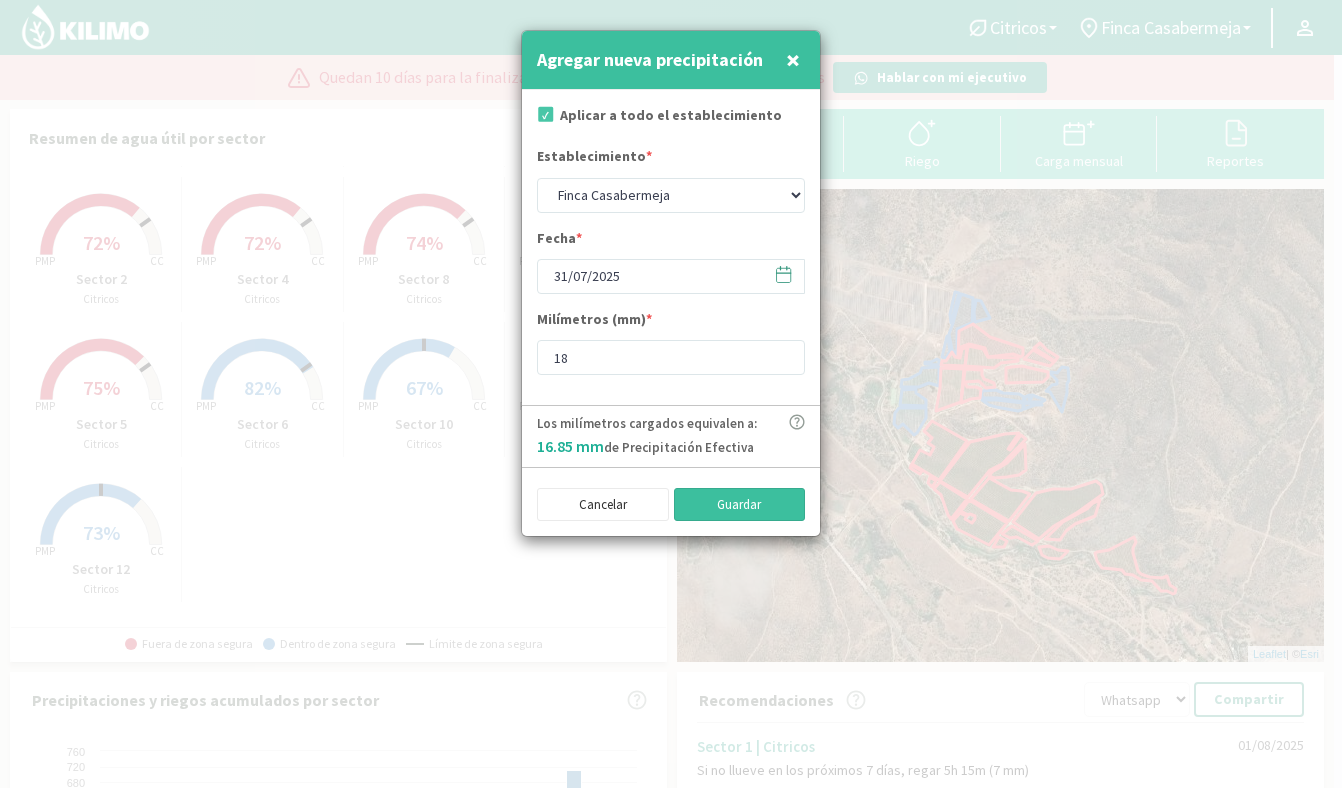 click on "Guardar" at bounding box center (740, 505) 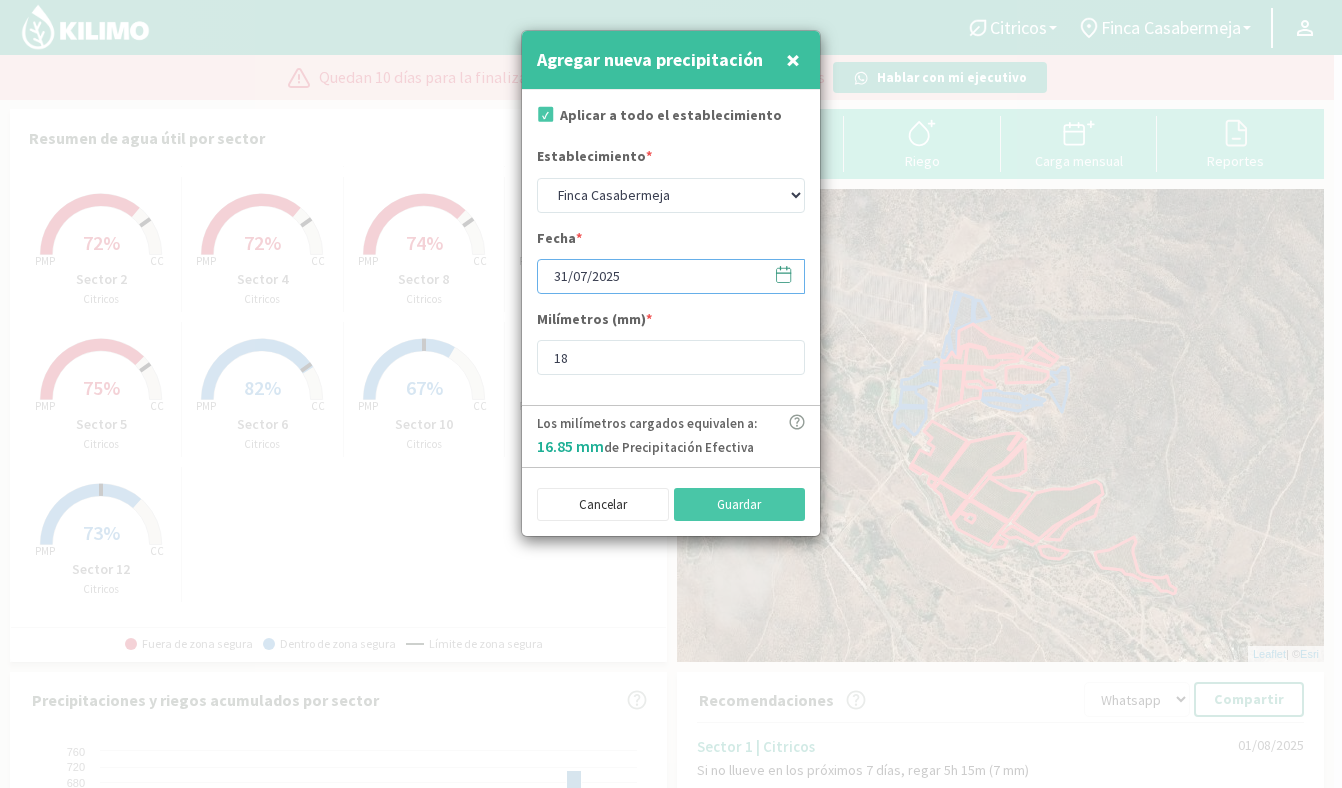 click on "31/07/2025" at bounding box center (671, 276) 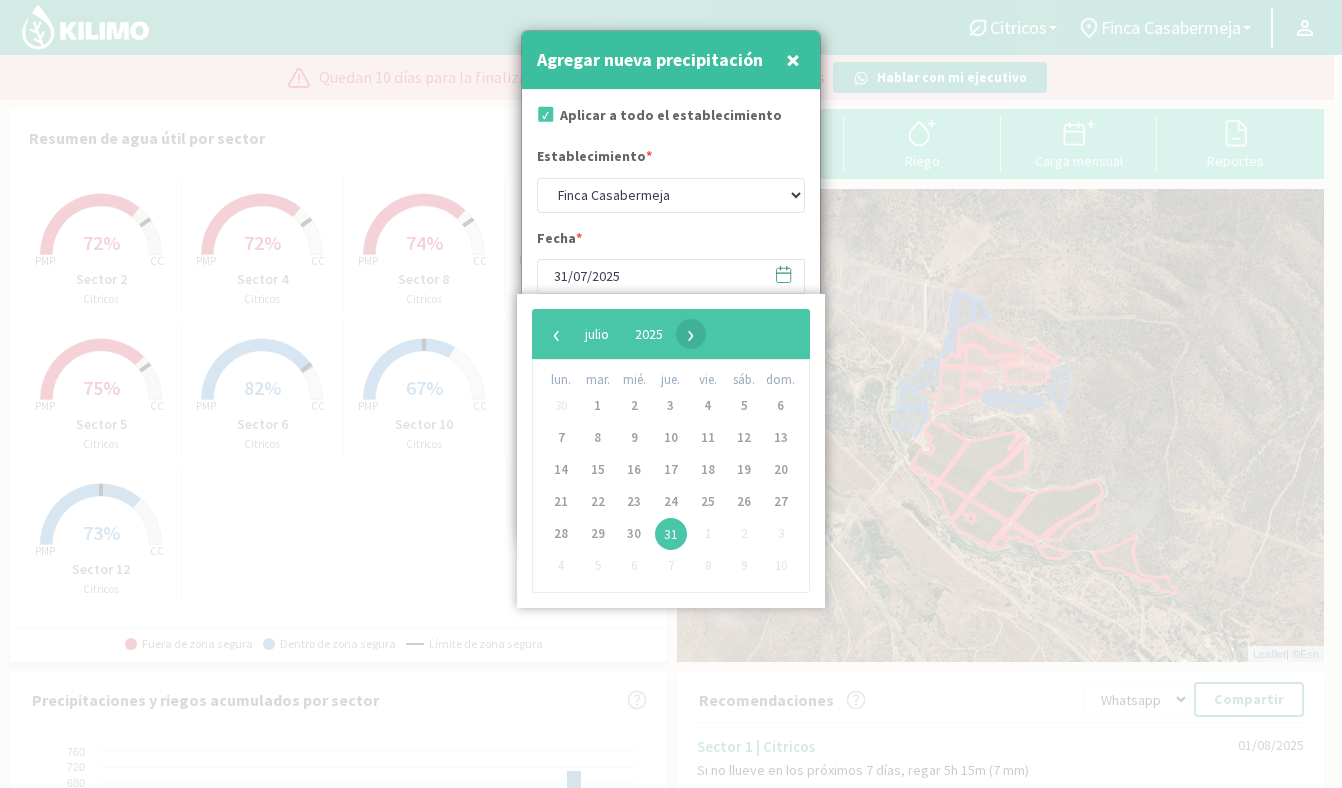 click on "›" 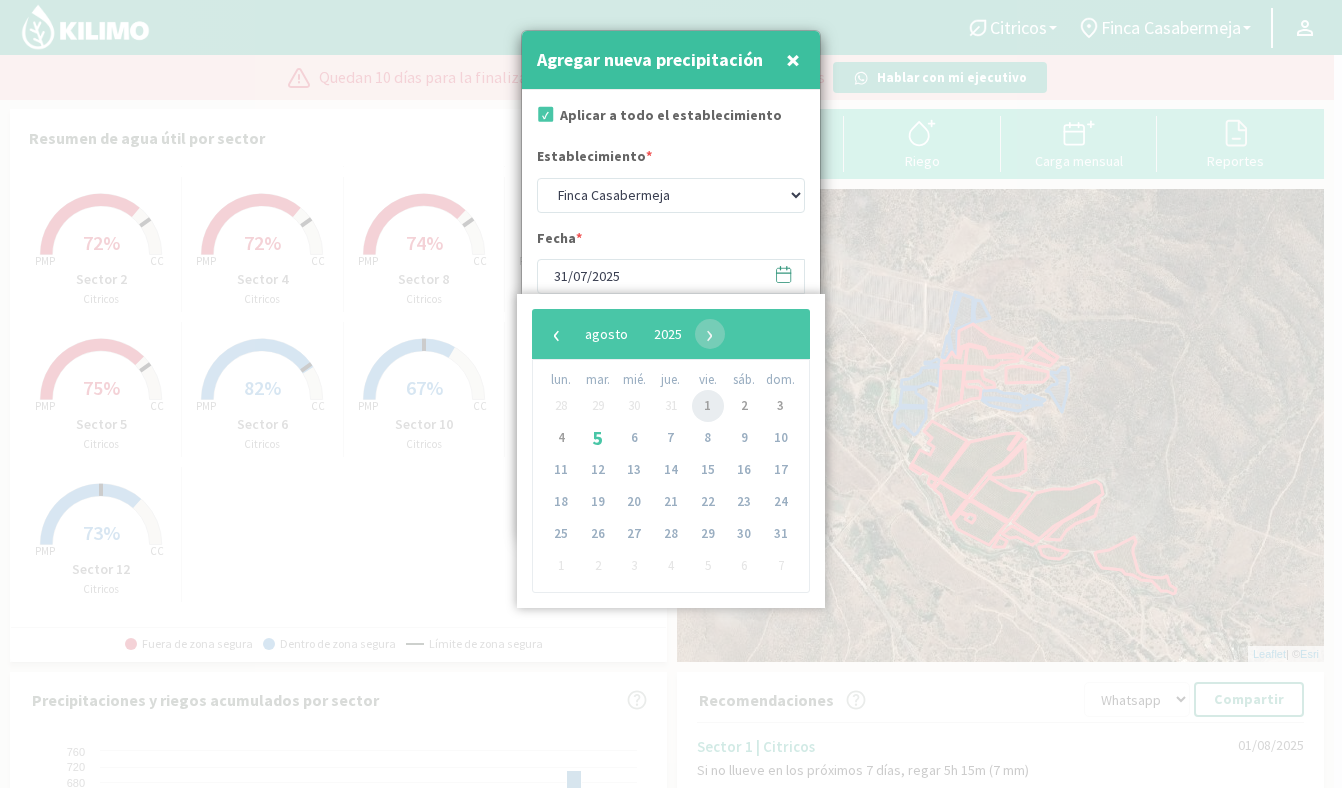 click on "1" 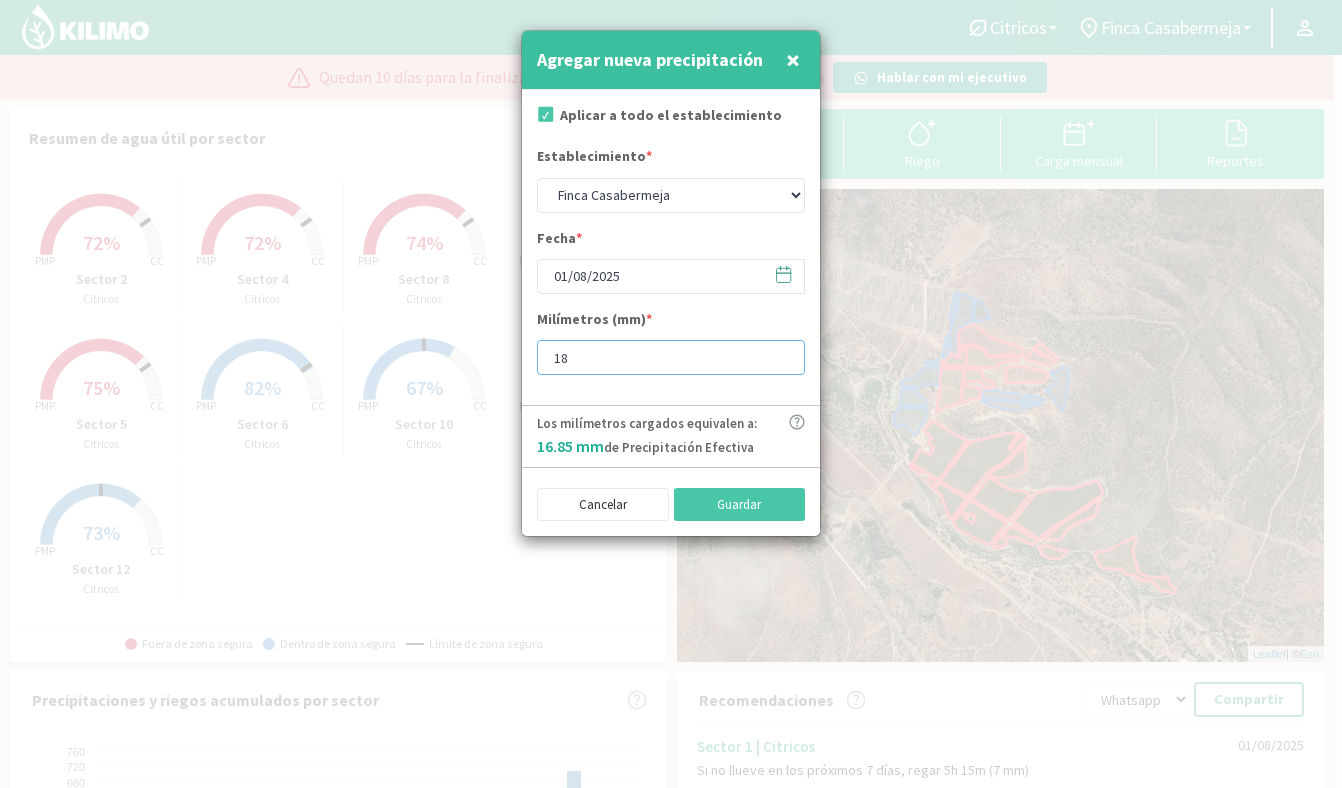 click on "18" at bounding box center [671, 357] 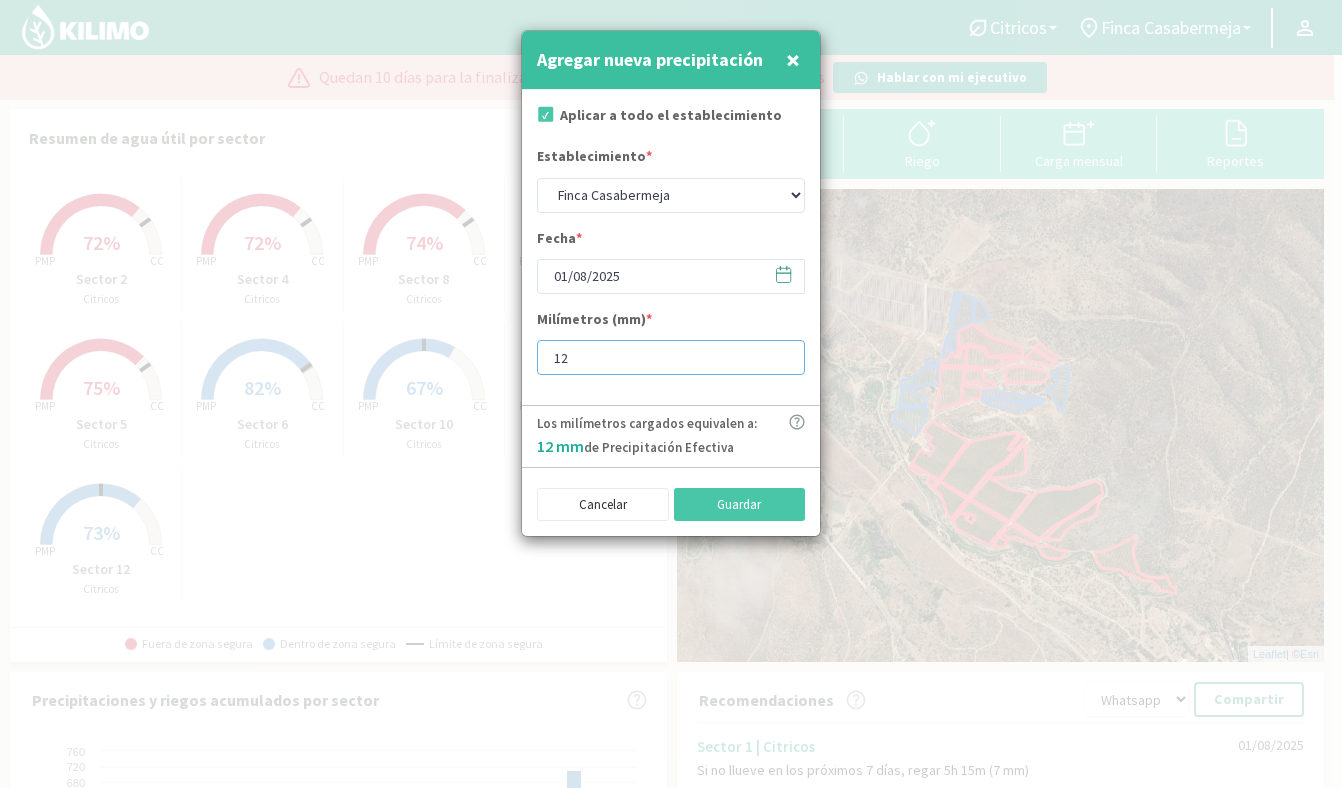 type on "1" 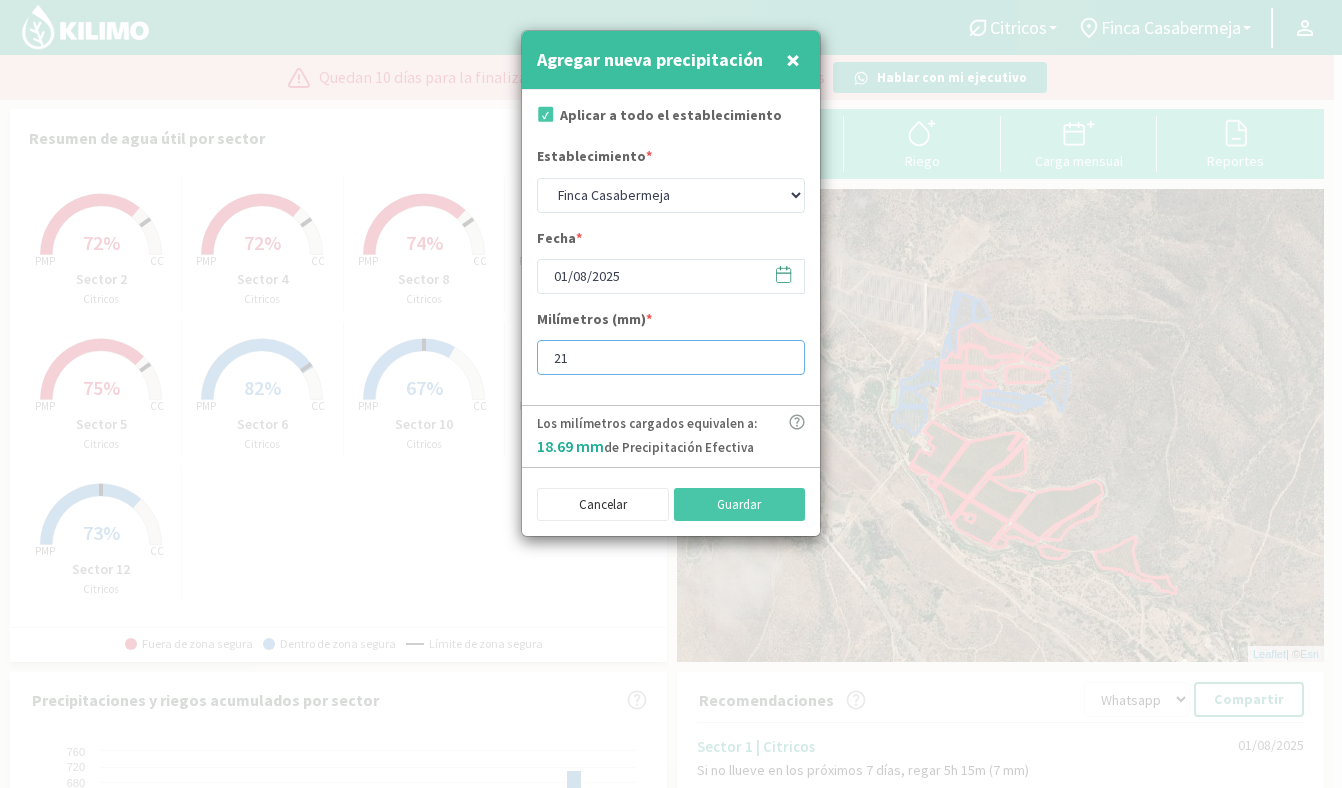 type on "21" 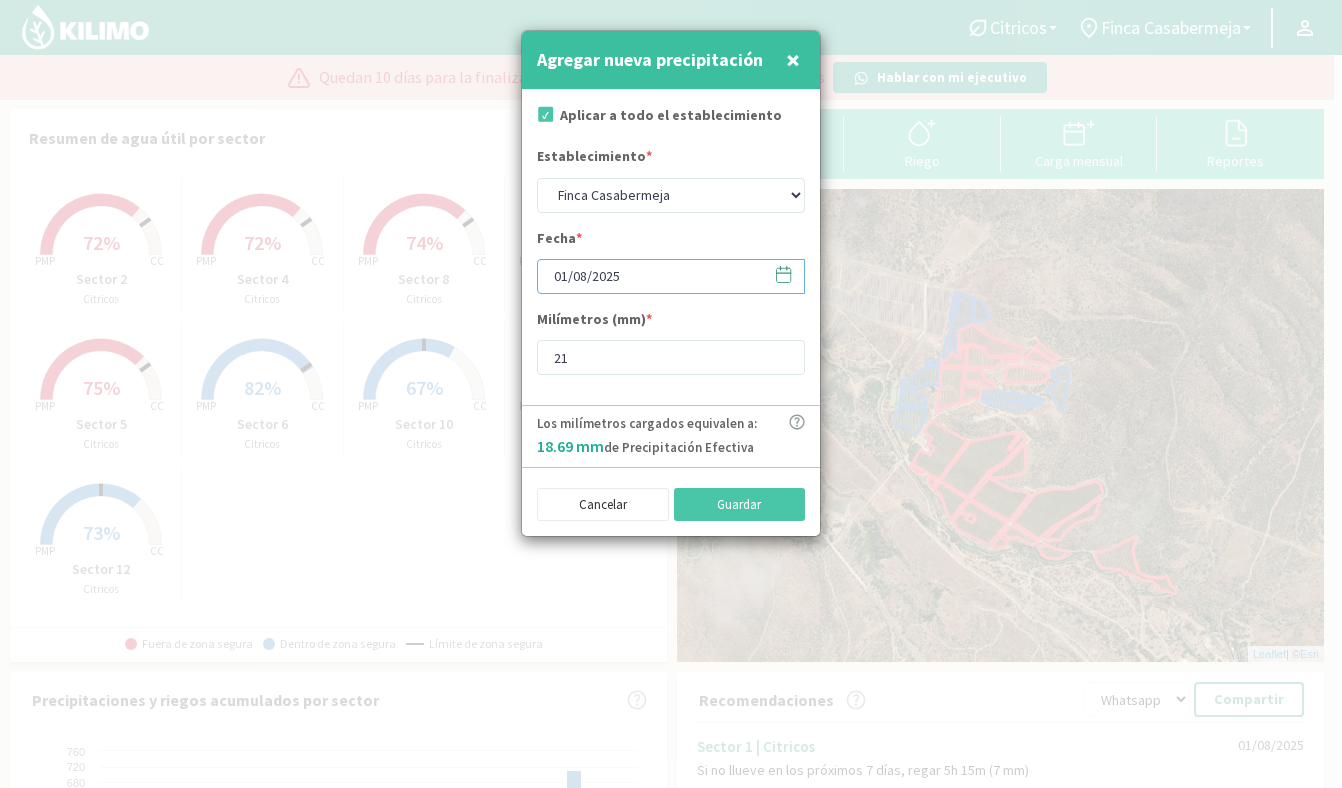 click on "01/08/2025" at bounding box center [671, 276] 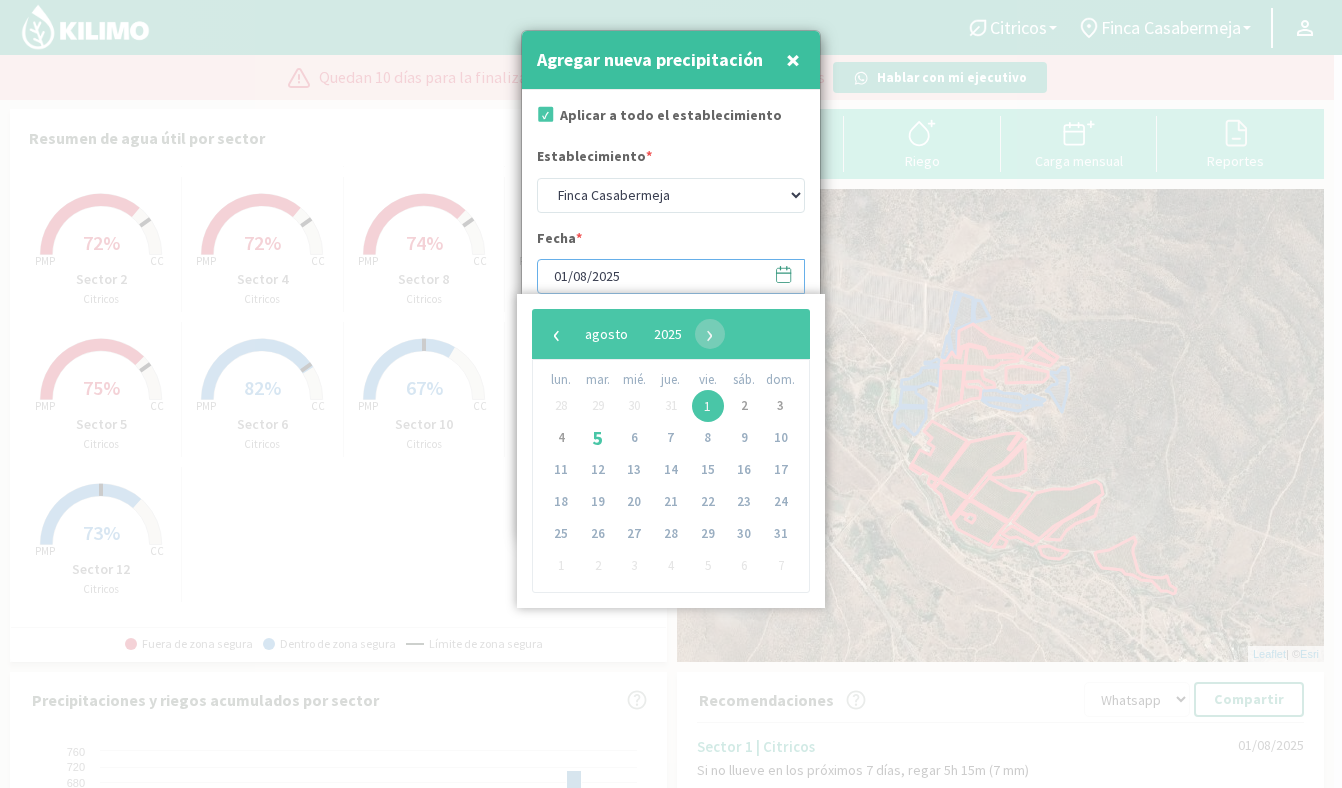 click on "01/08/2025" at bounding box center (671, 276) 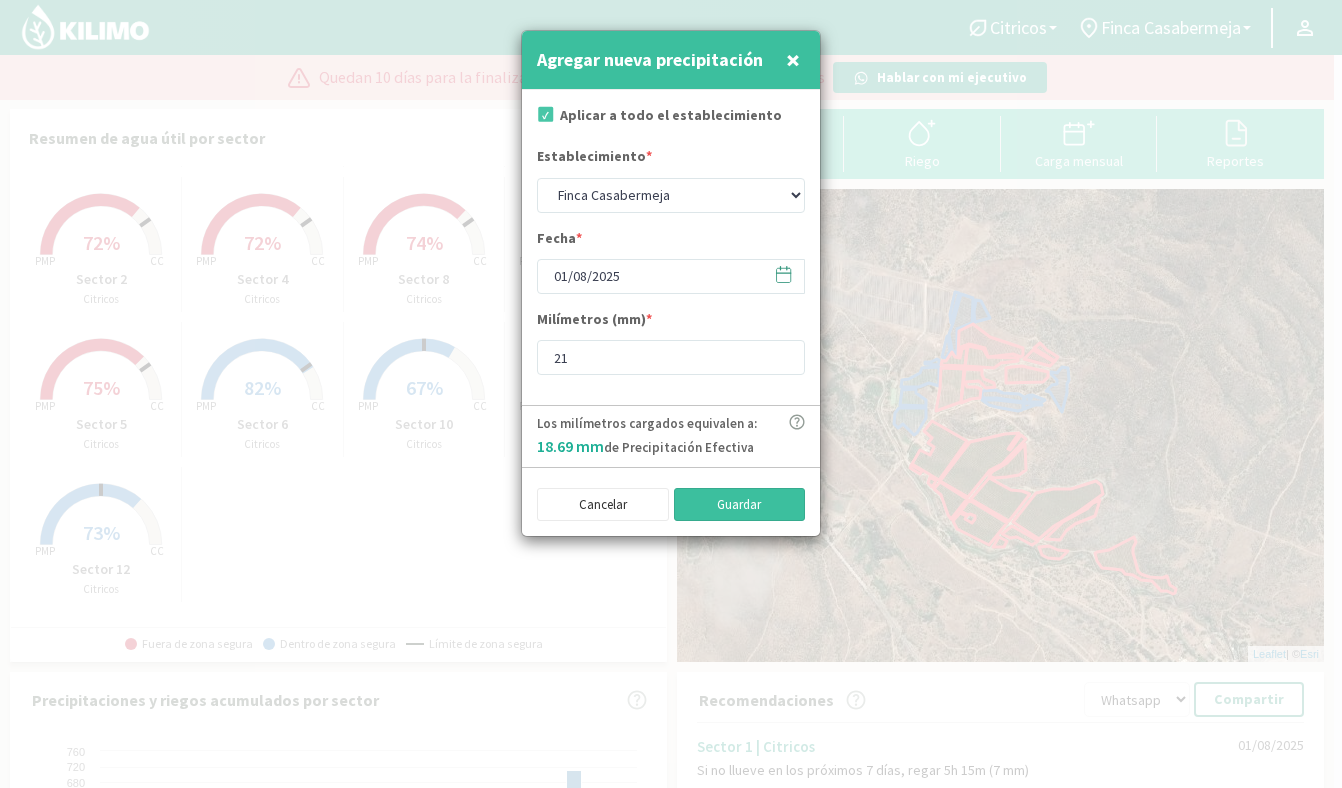 click on "Guardar" at bounding box center (740, 505) 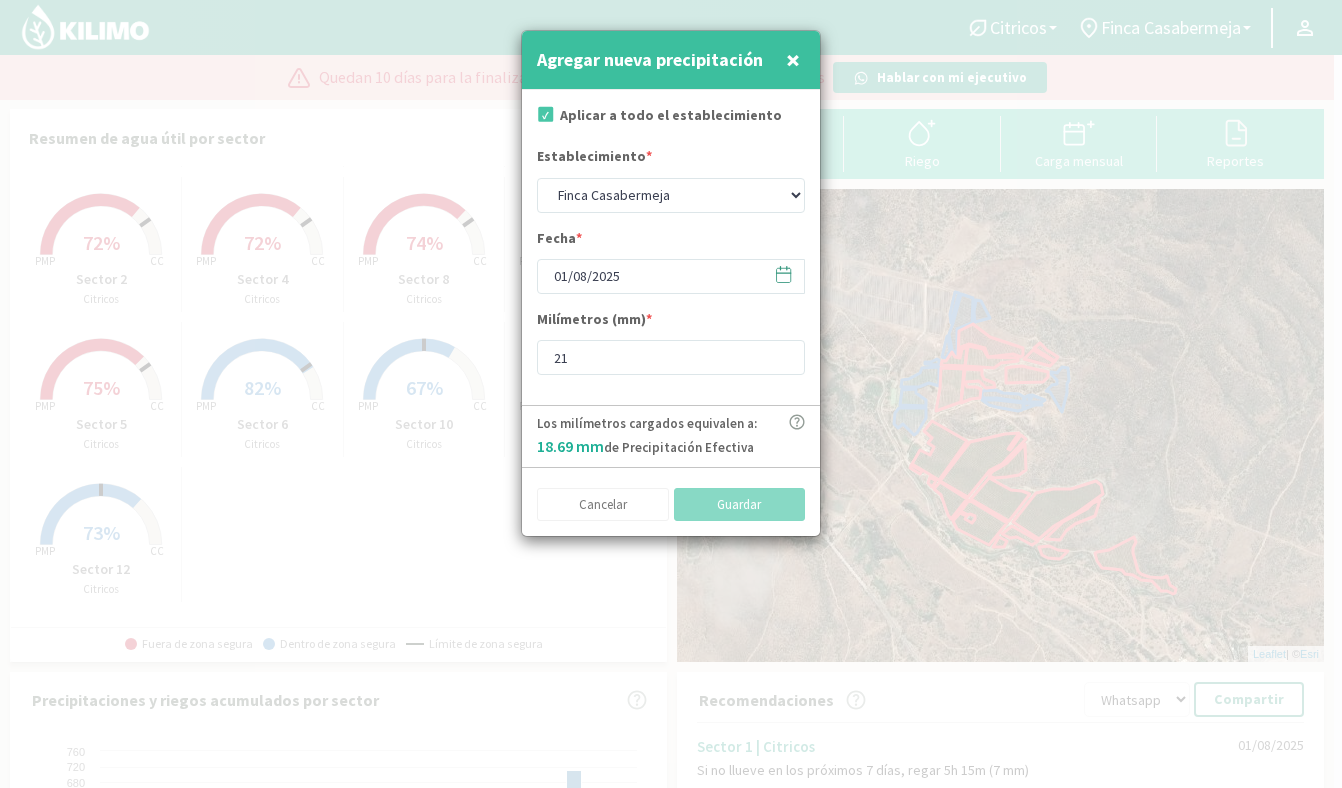 type on "[DAY]/08/[YEAR]" 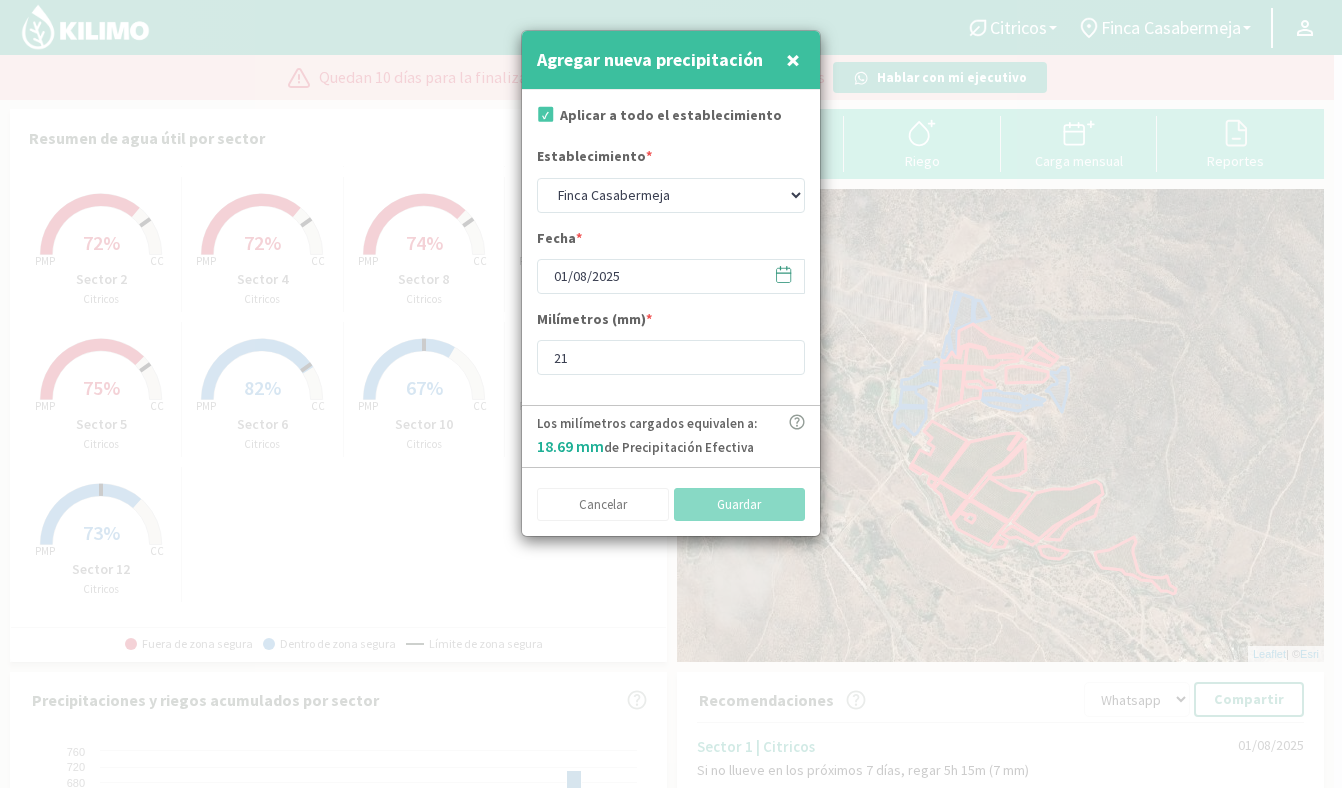 type 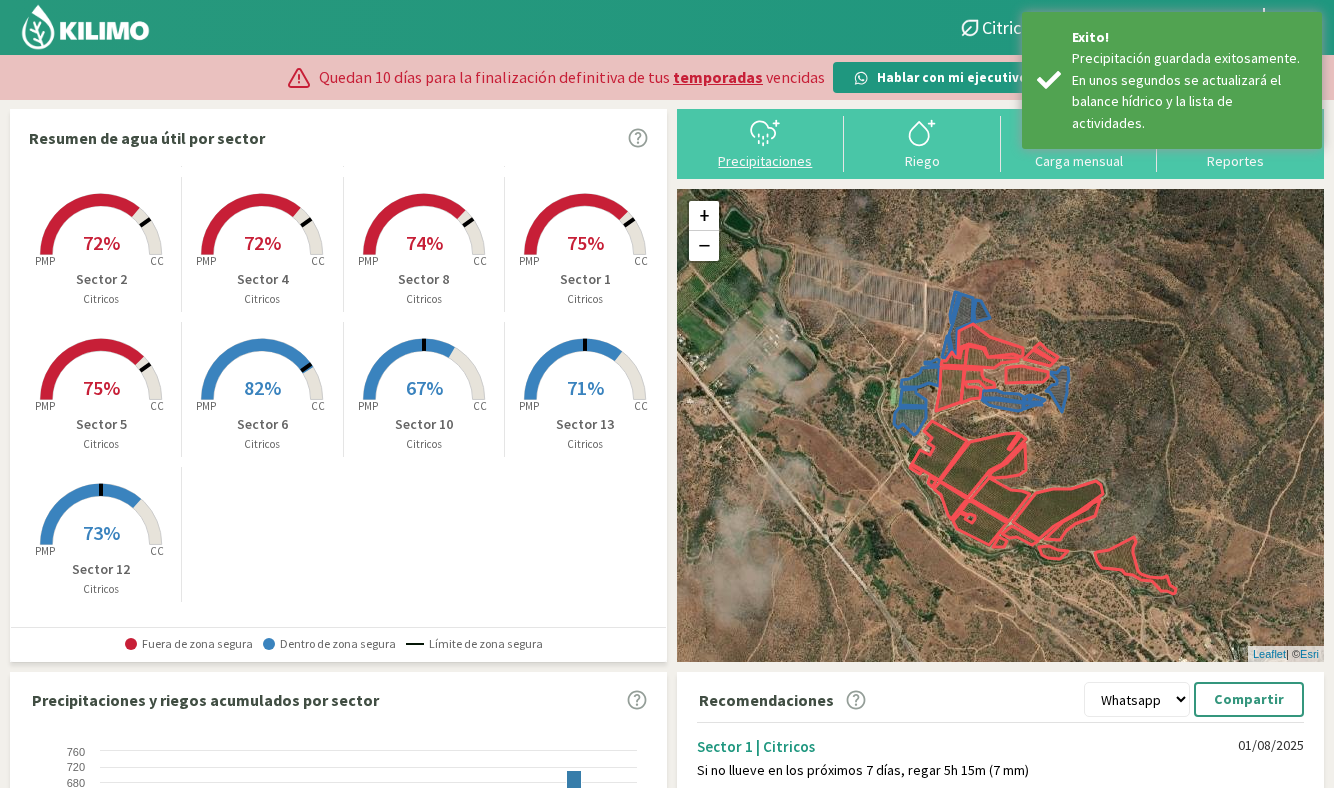 click 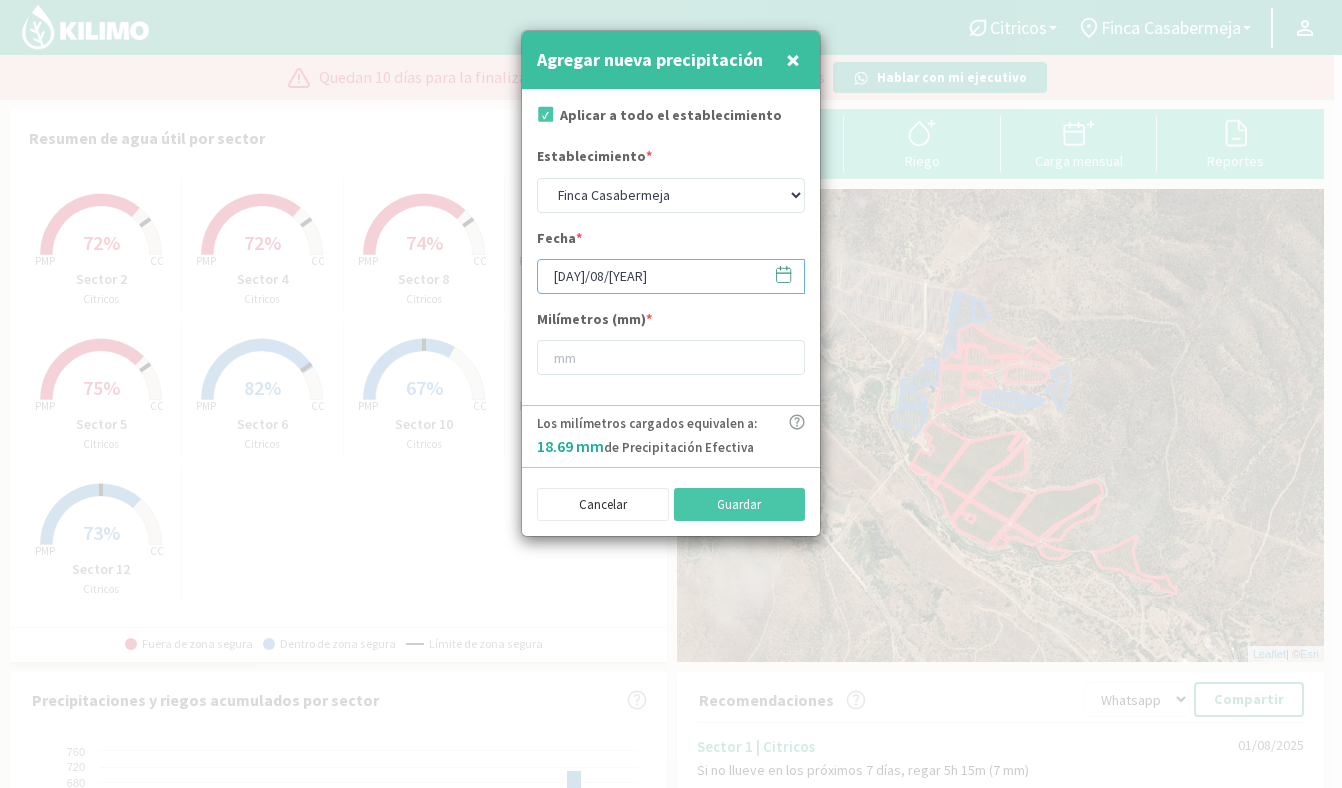 click on "[DAY]/08/[YEAR]" at bounding box center [671, 276] 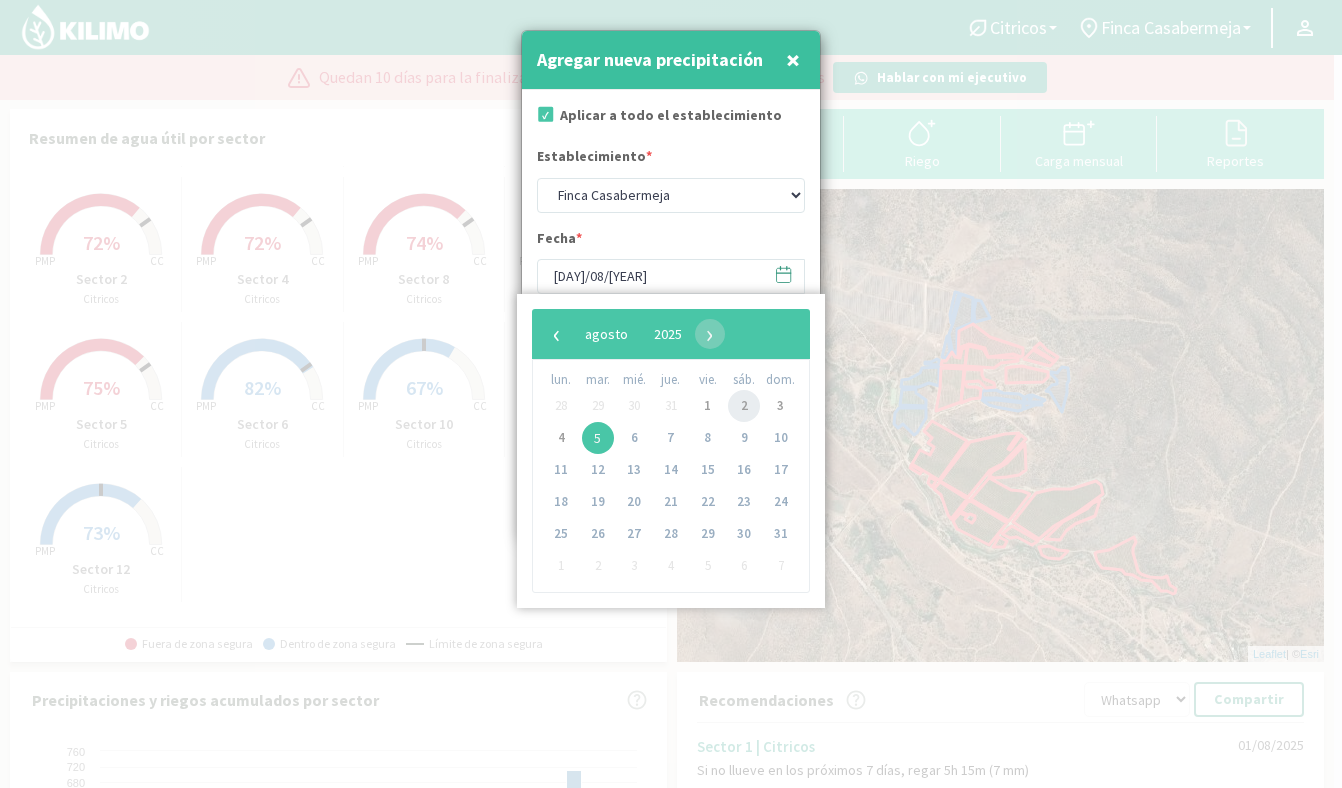 click on "2" 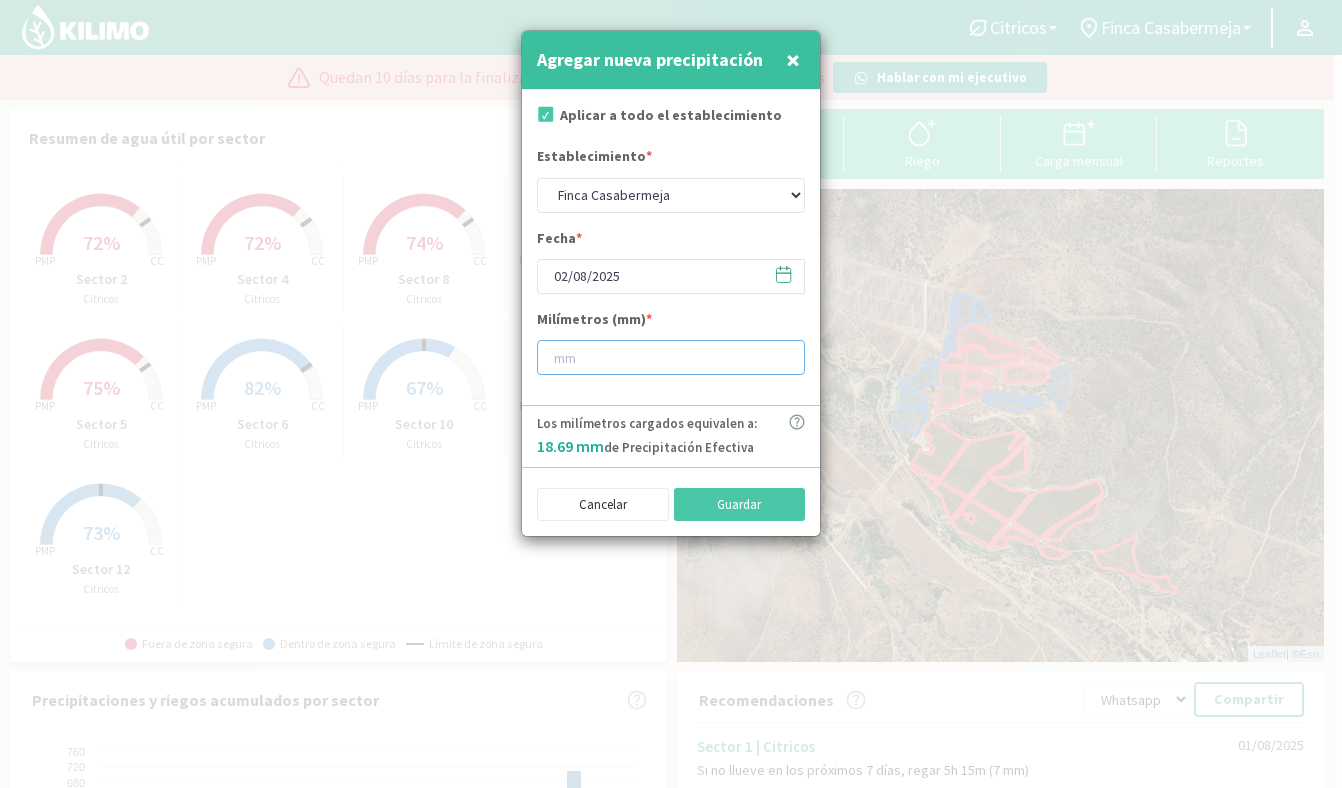 click at bounding box center (671, 357) 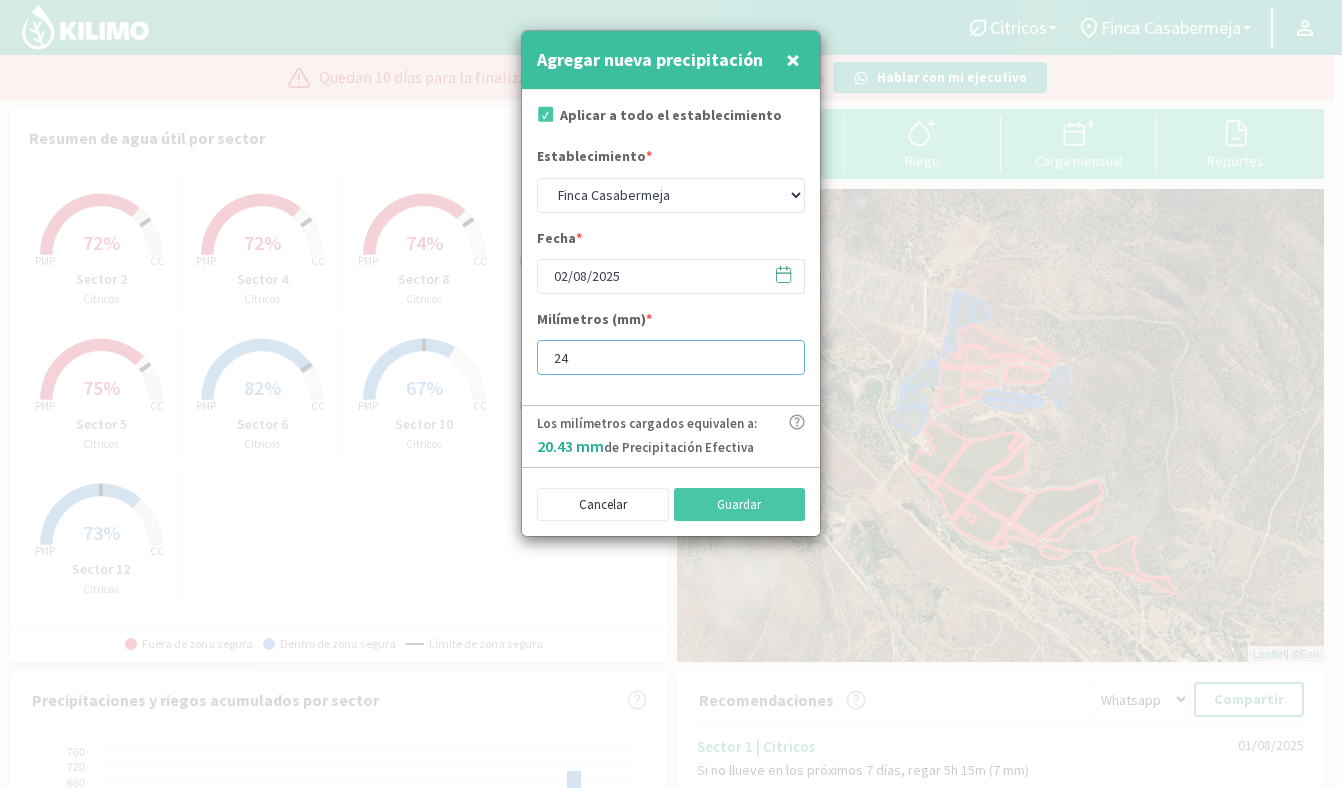 type on "2" 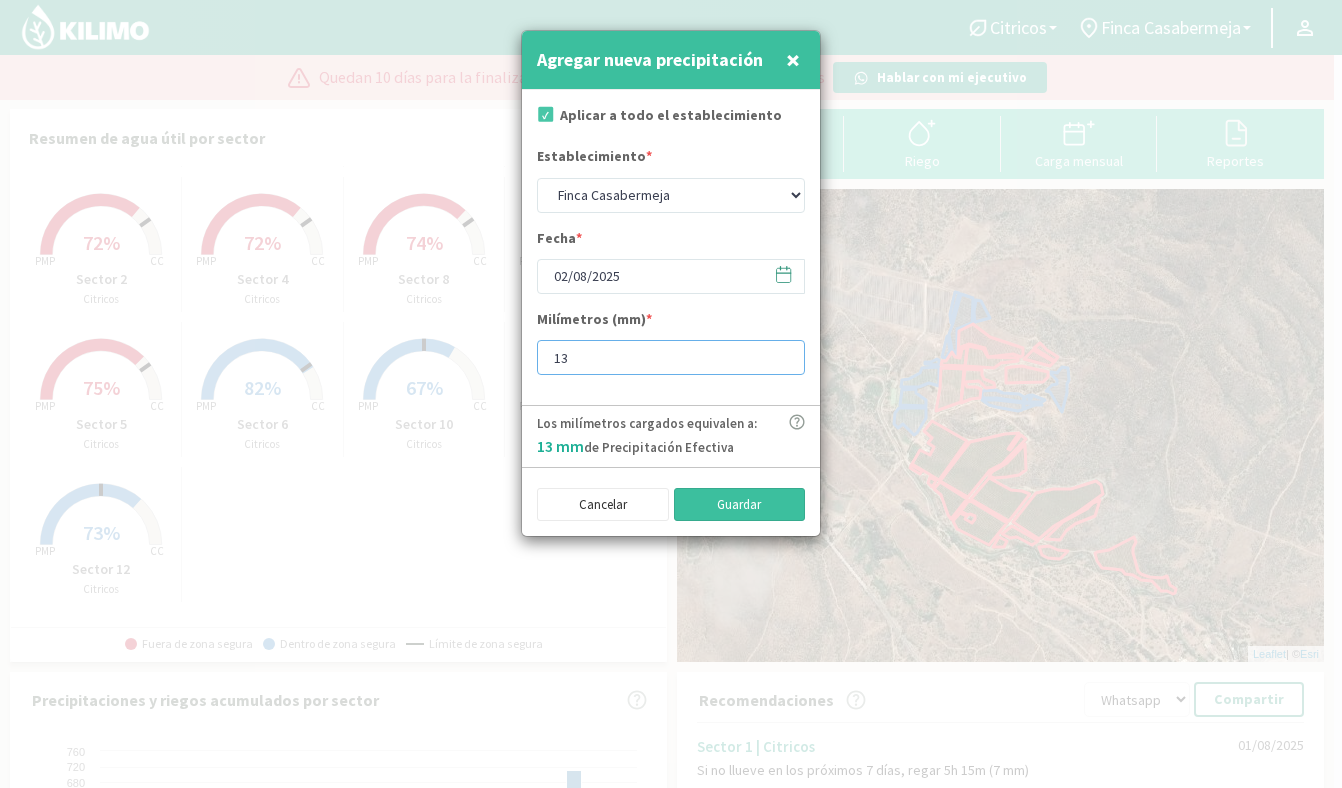 type on "13" 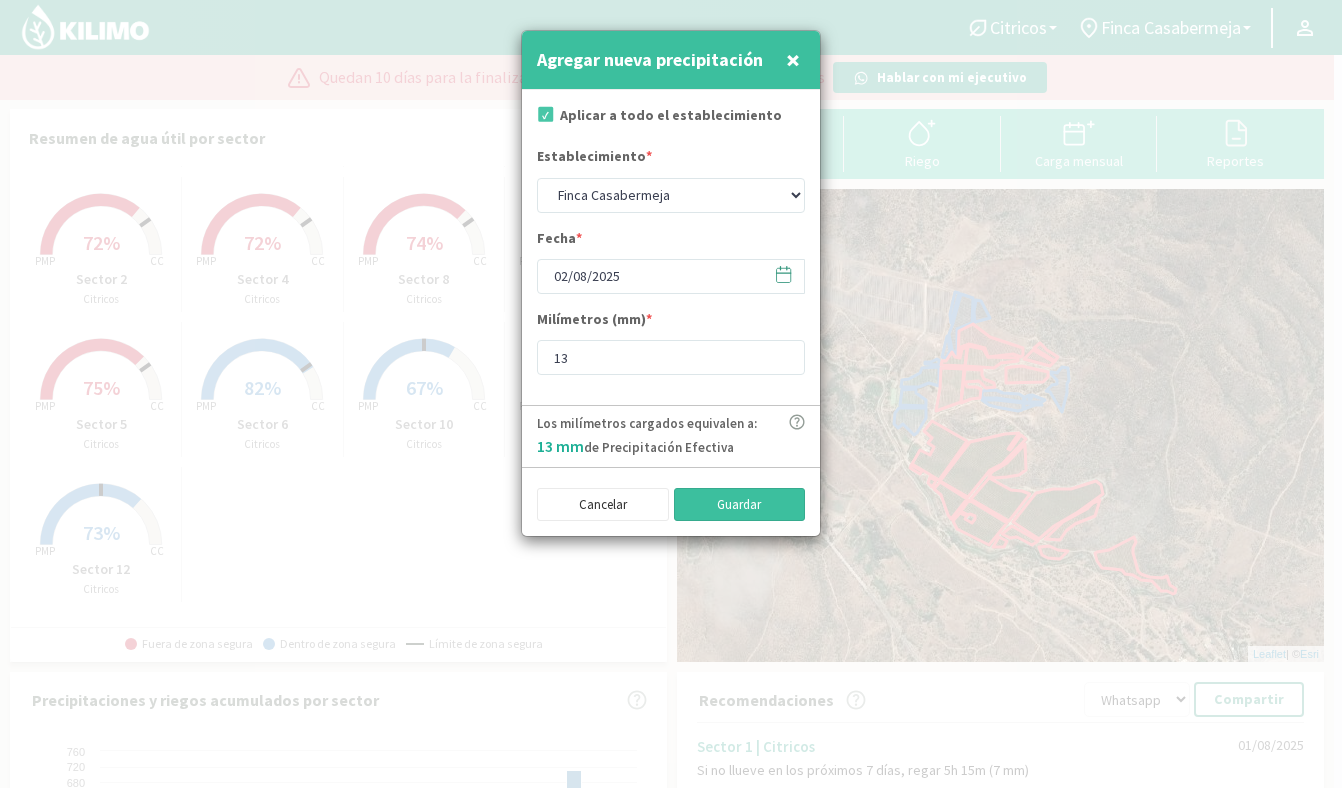 click on "Guardar" at bounding box center [740, 505] 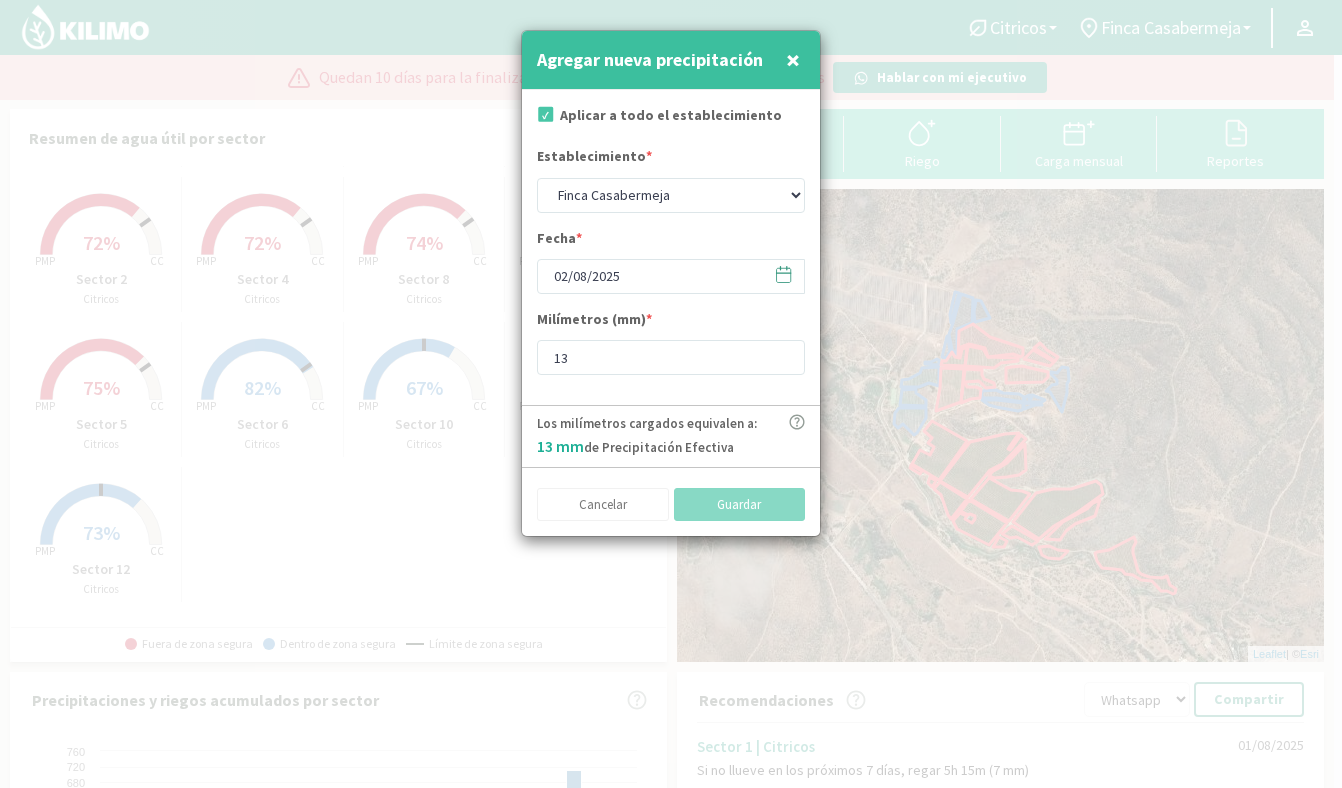type on "[DAY]/08/[YEAR]" 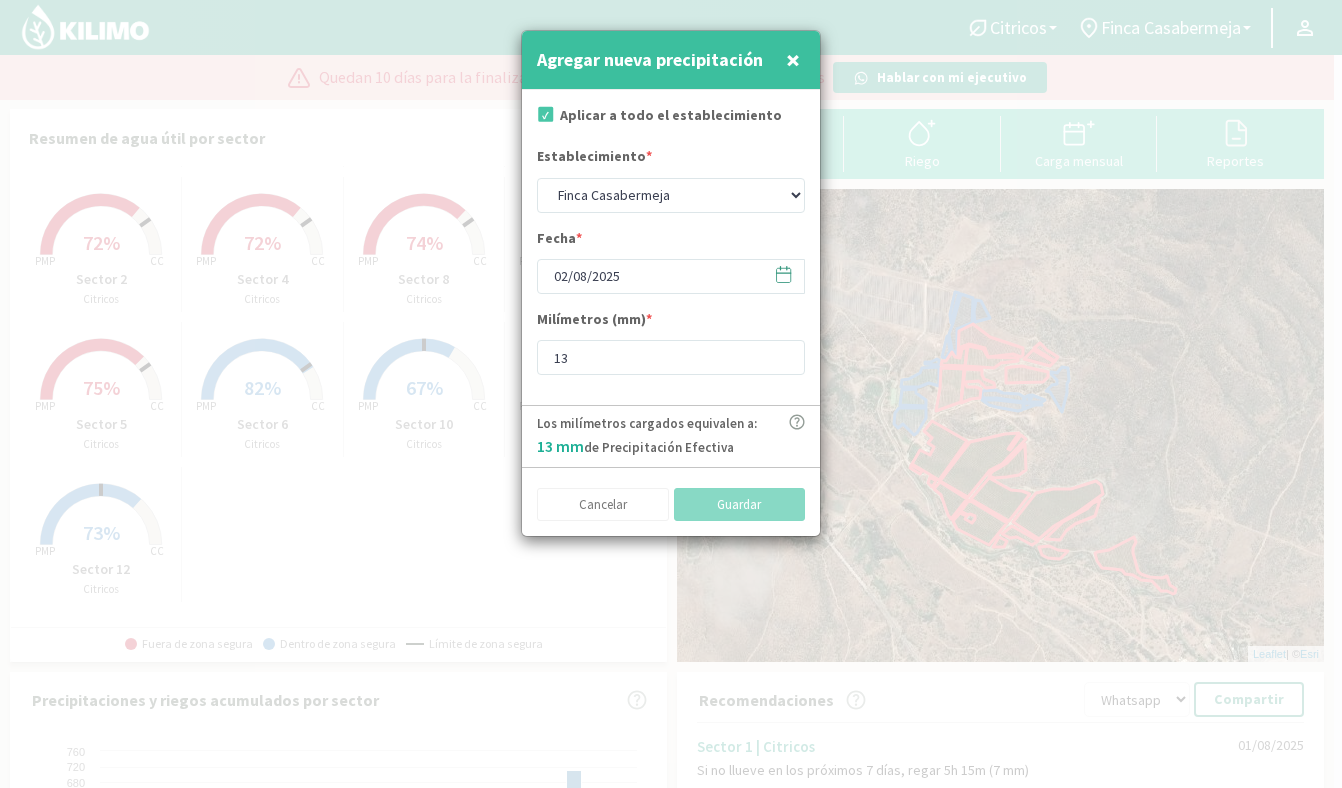 type 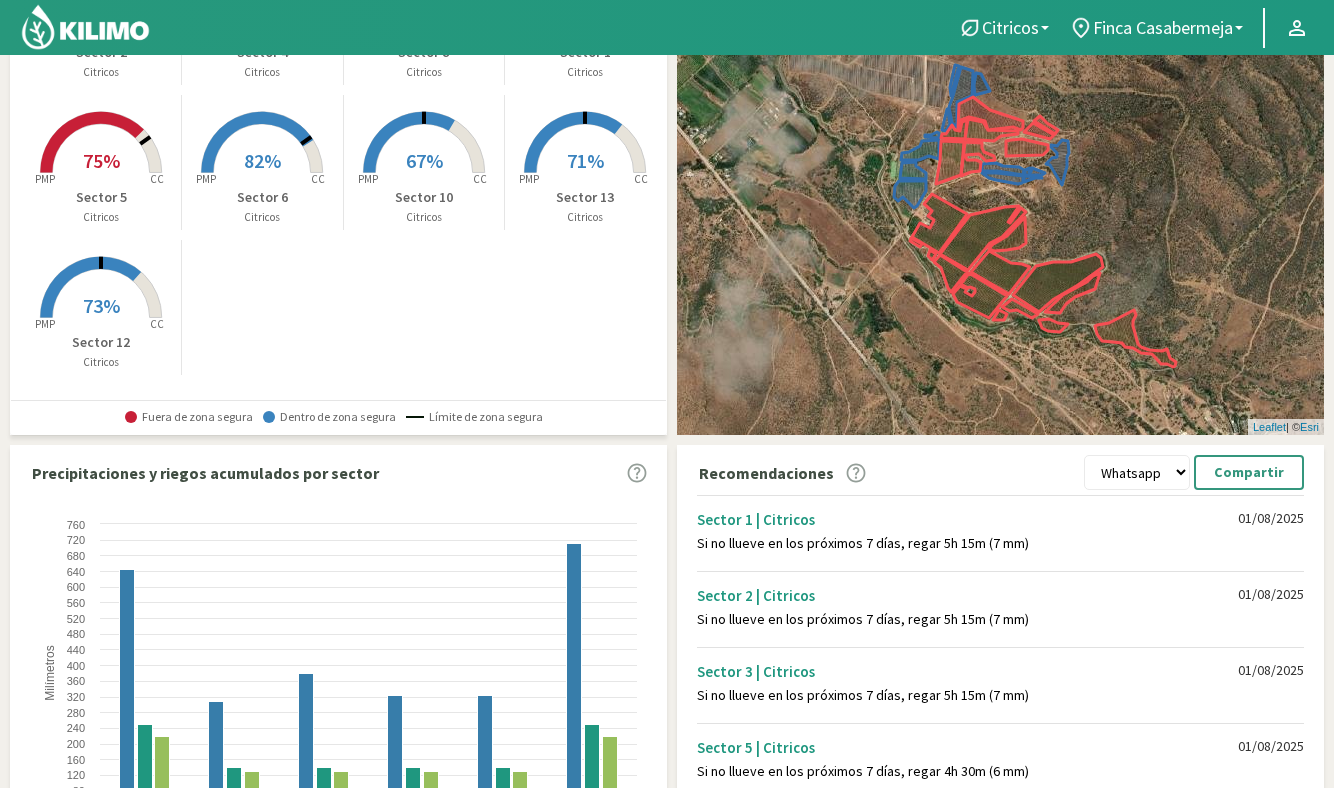 scroll, scrollTop: 0, scrollLeft: 0, axis: both 